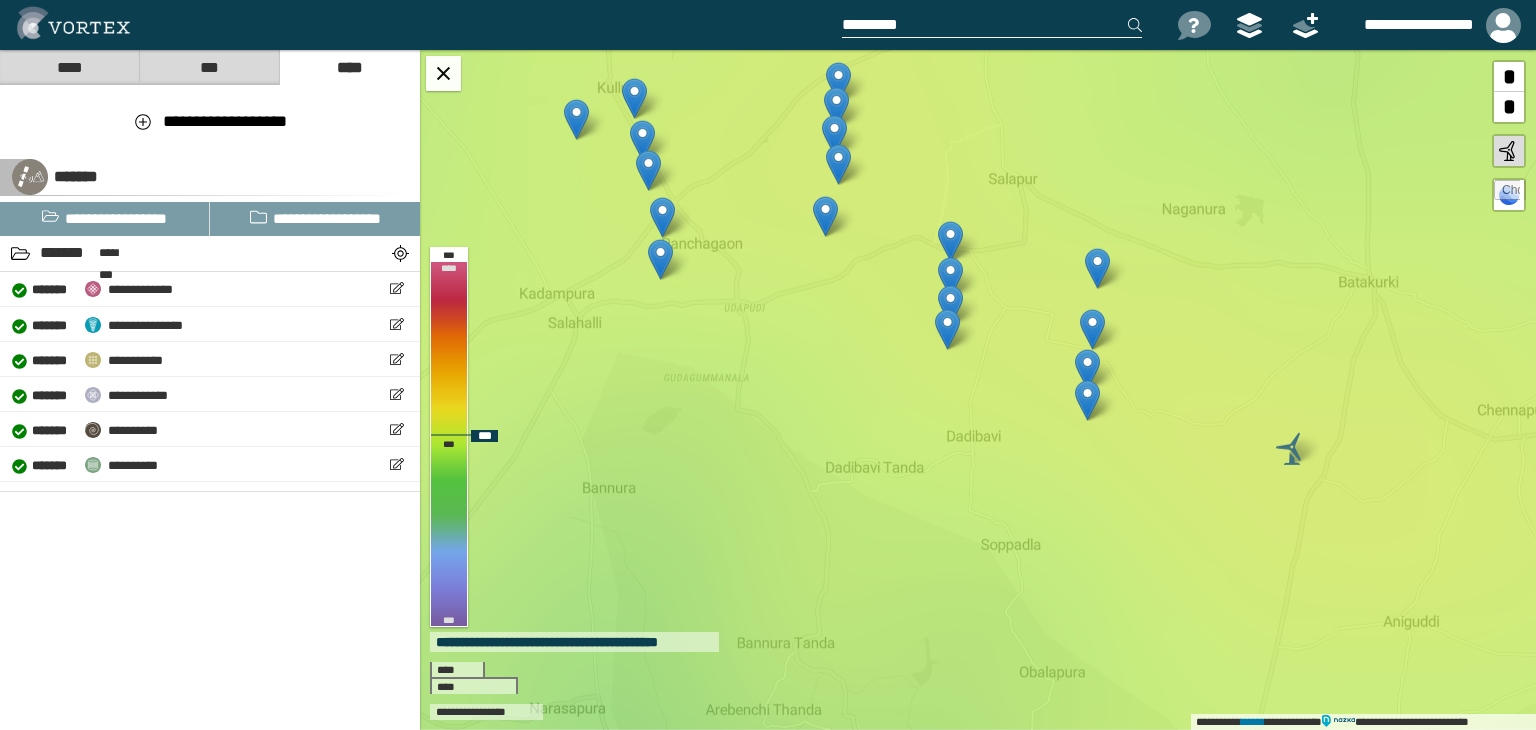 scroll, scrollTop: 0, scrollLeft: 0, axis: both 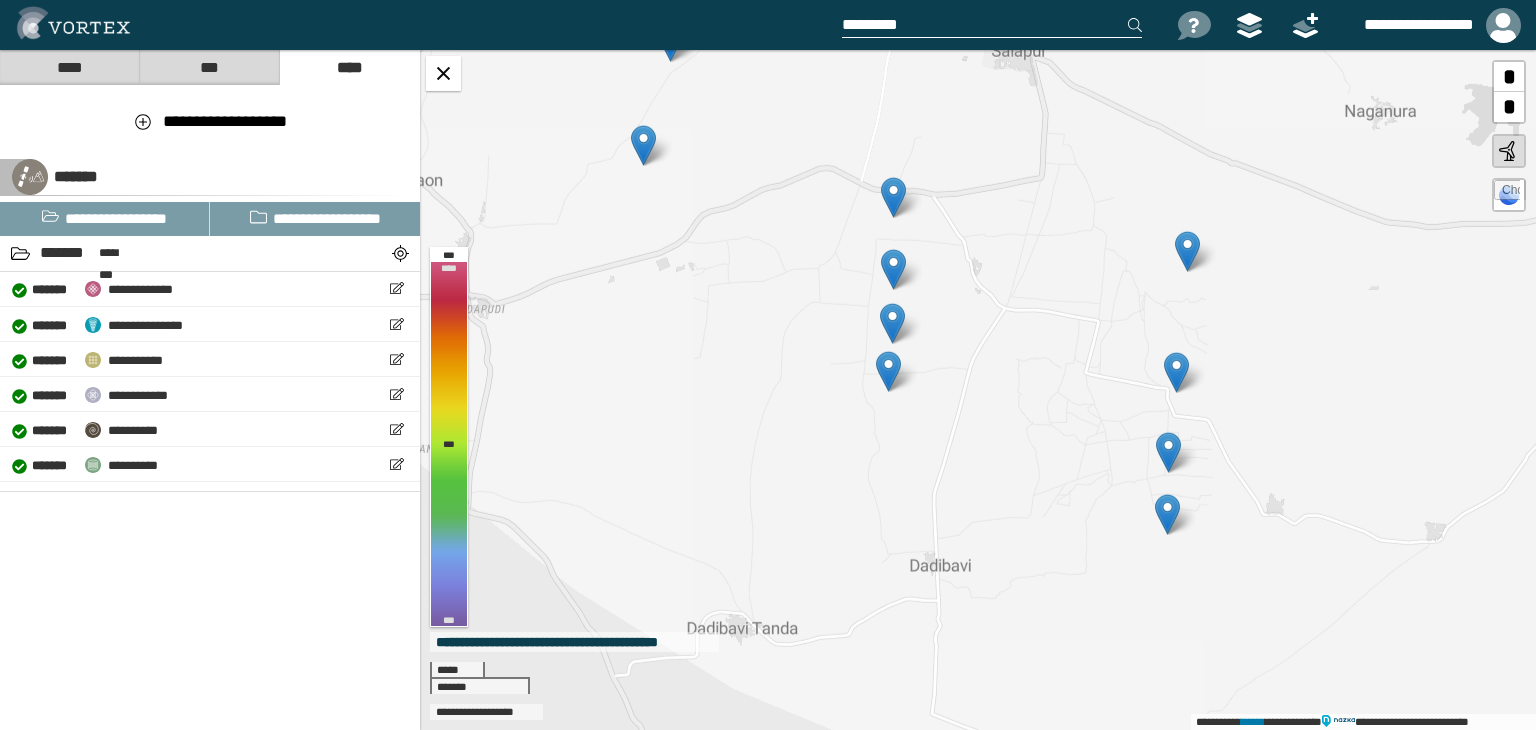 click at bounding box center [1507, 193] 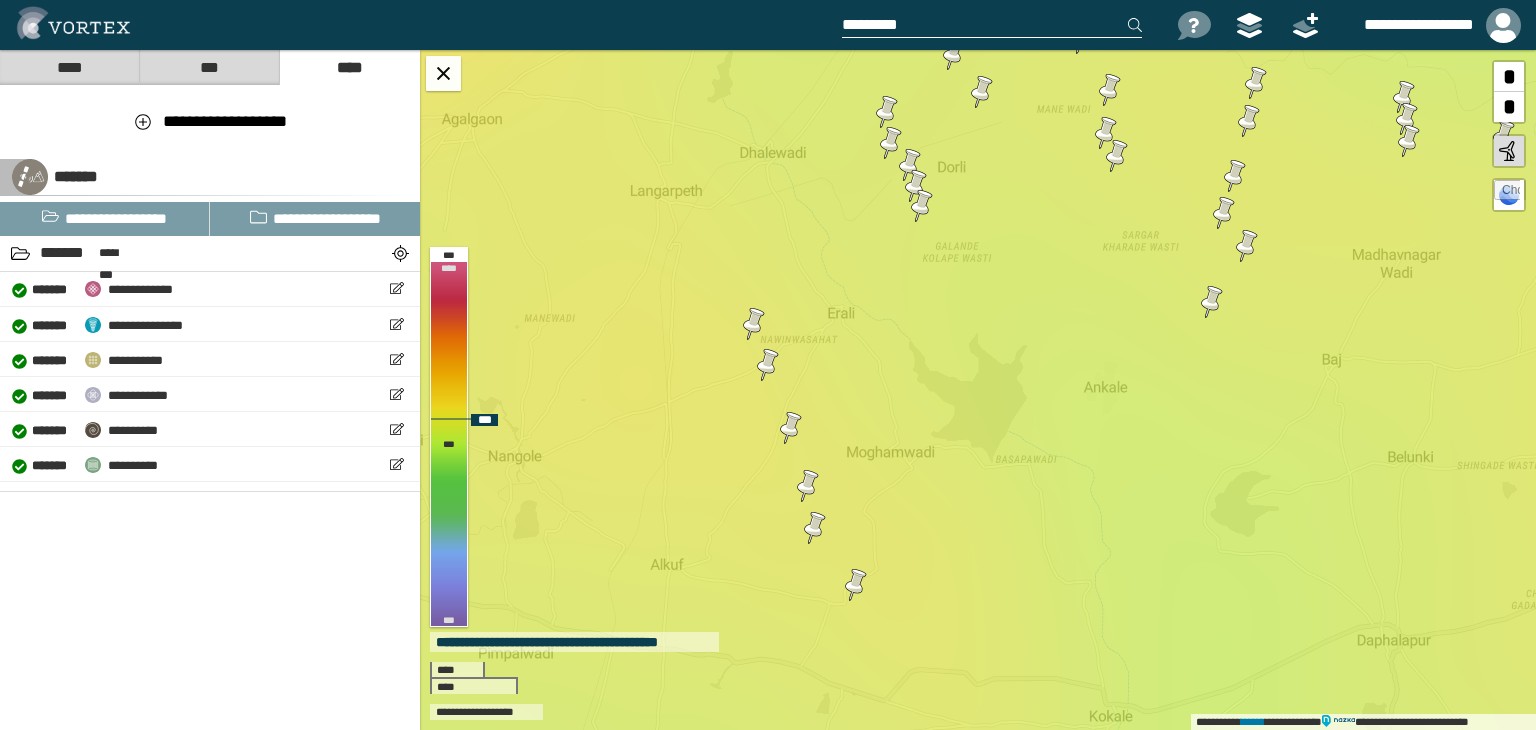click at bounding box center [856, 585] 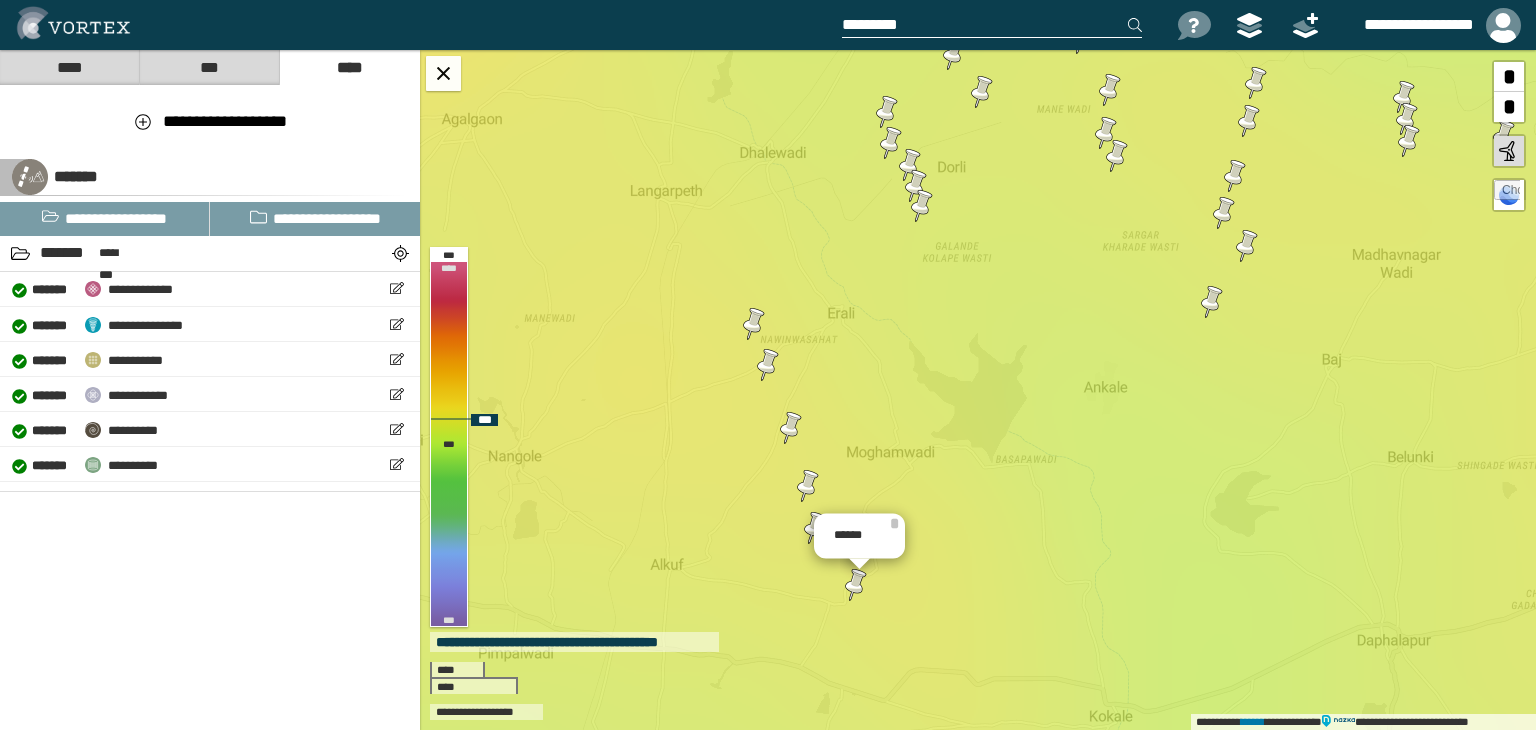 click at bounding box center [856, 585] 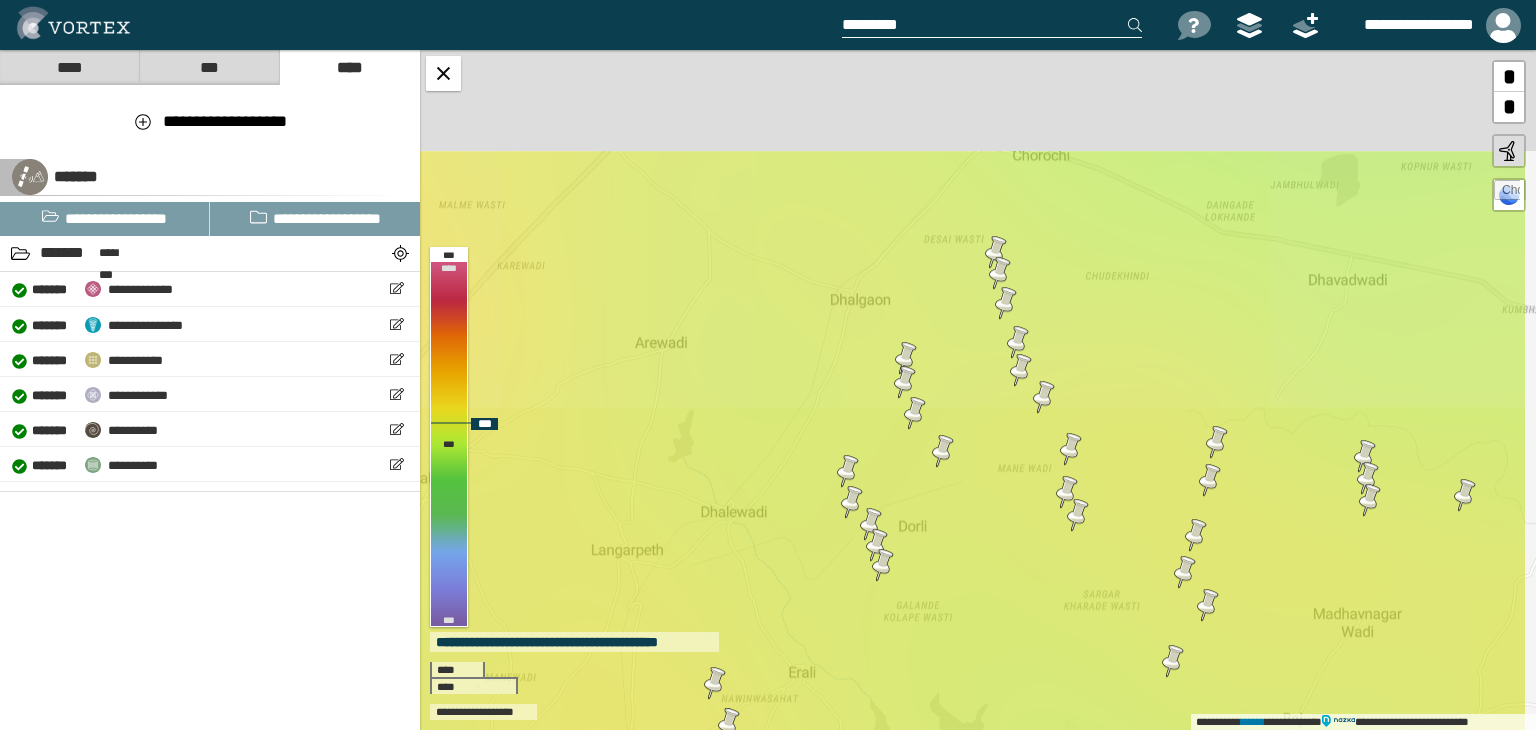 drag, startPoint x: 895, startPoint y: 305, endPoint x: 849, endPoint y: 627, distance: 325.26913 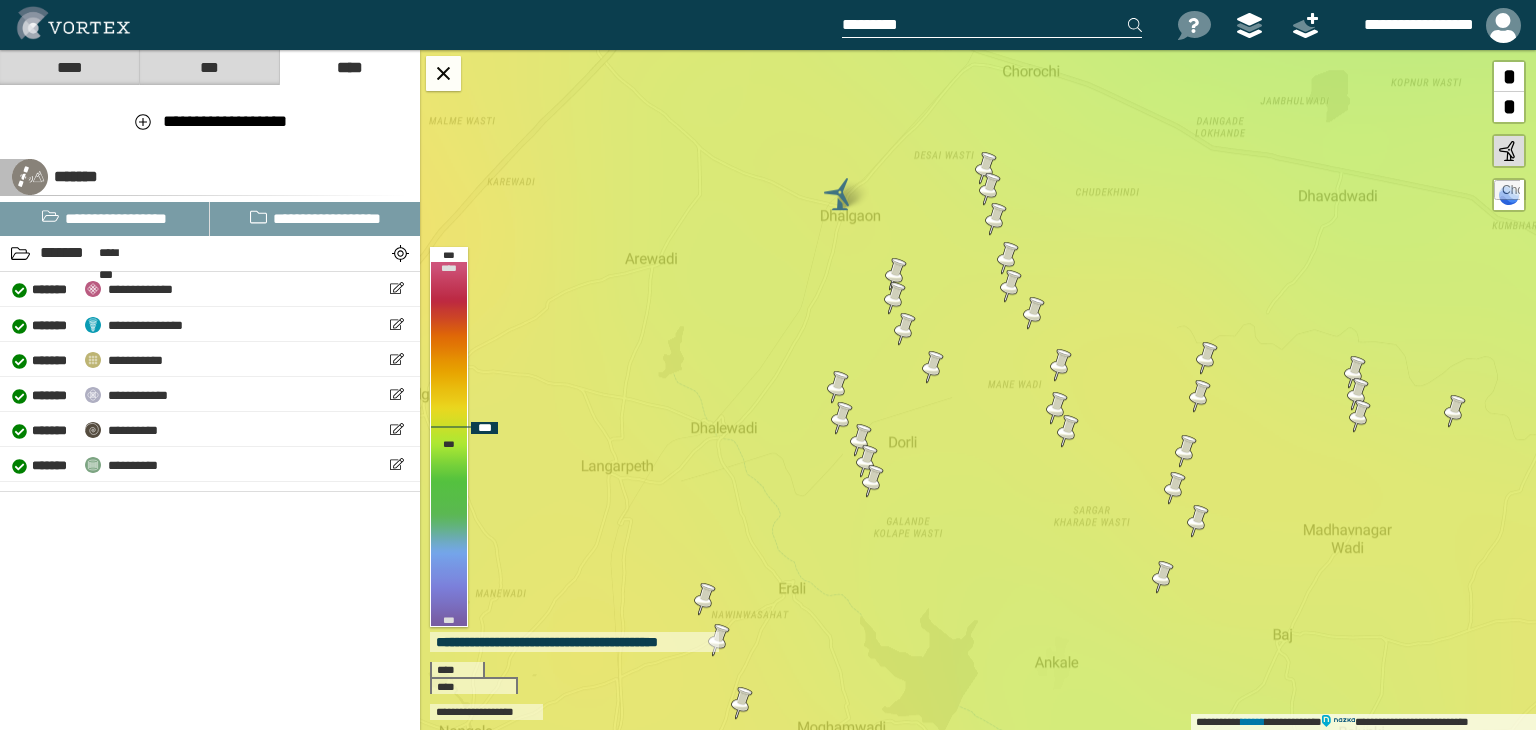 click at bounding box center (842, 418) 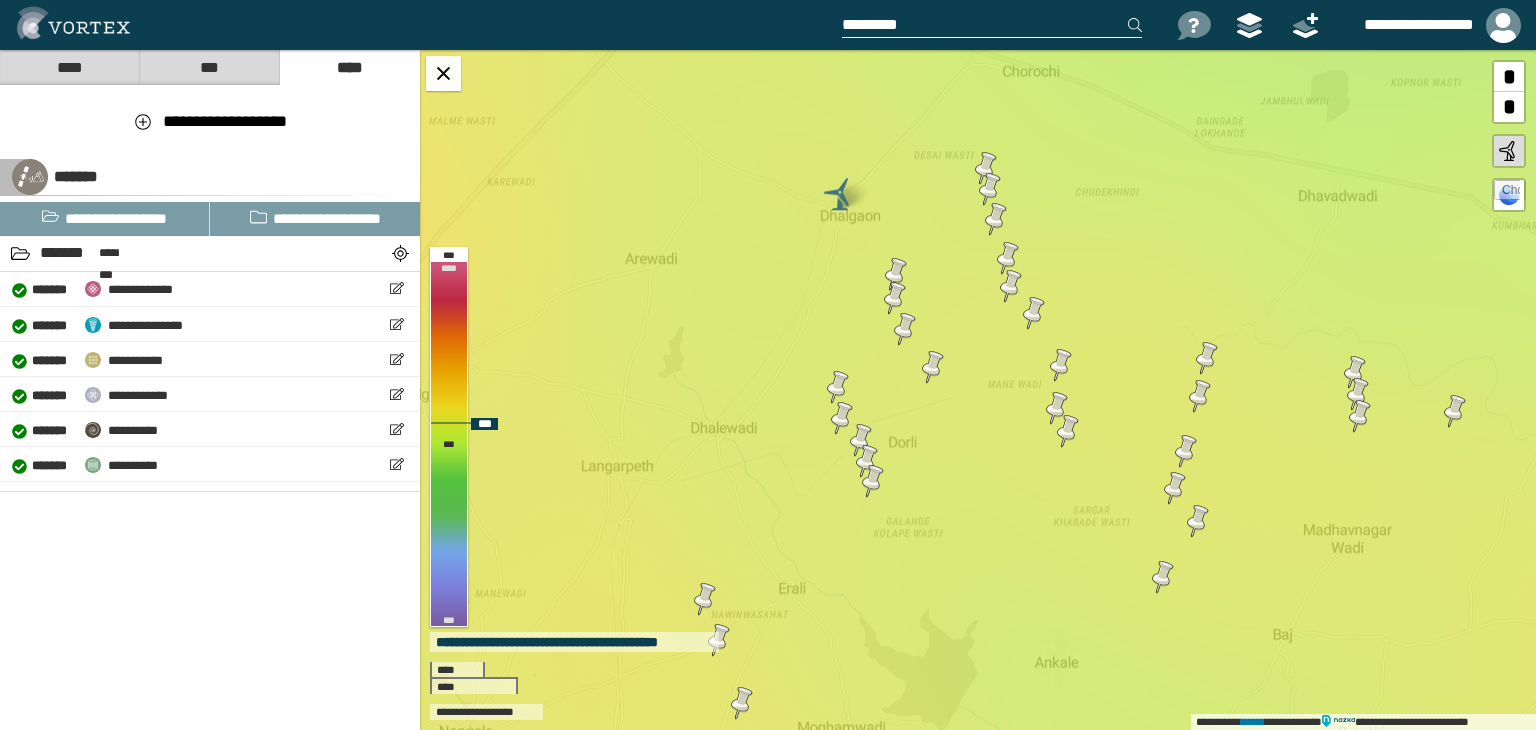 click at bounding box center [867, 461] 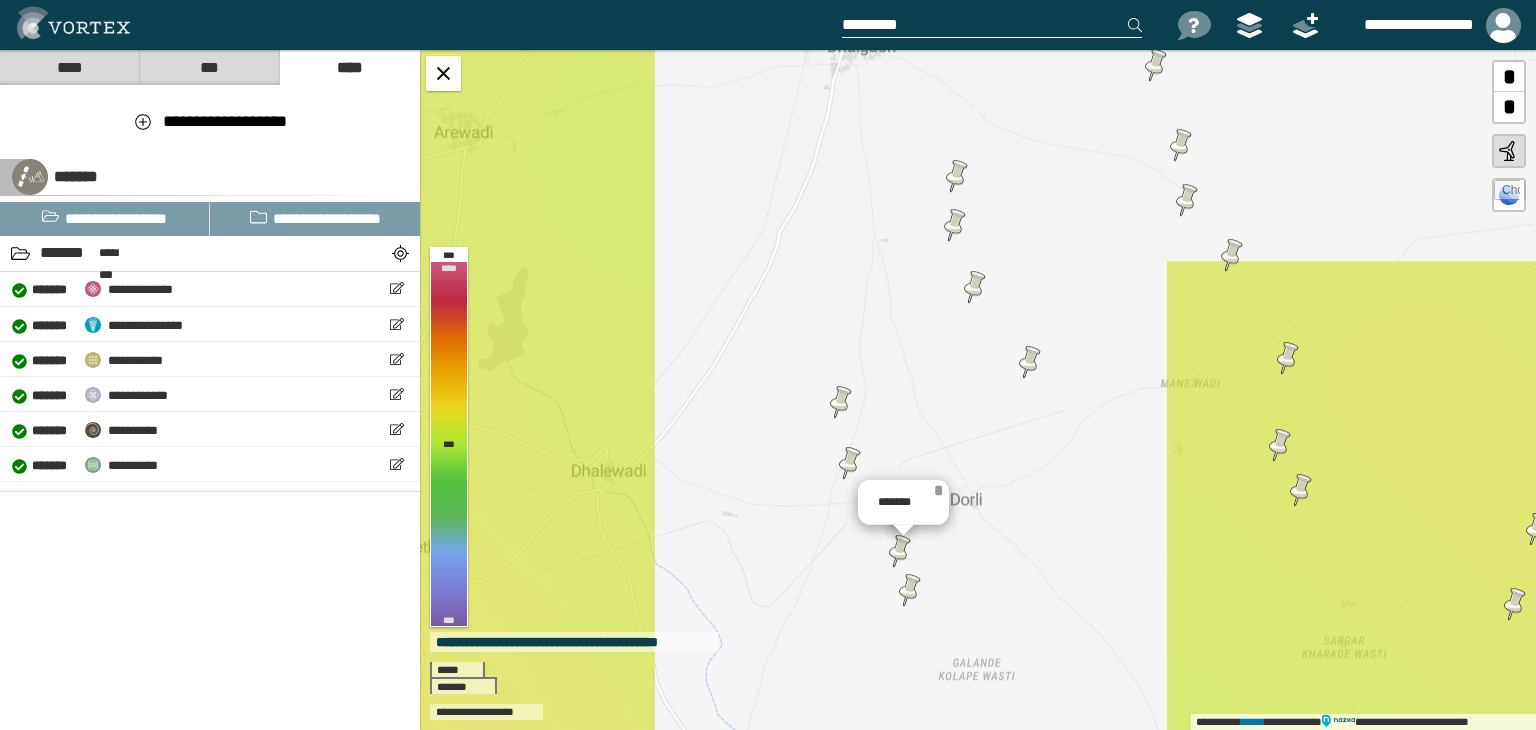 click on "*" at bounding box center (938, 490) 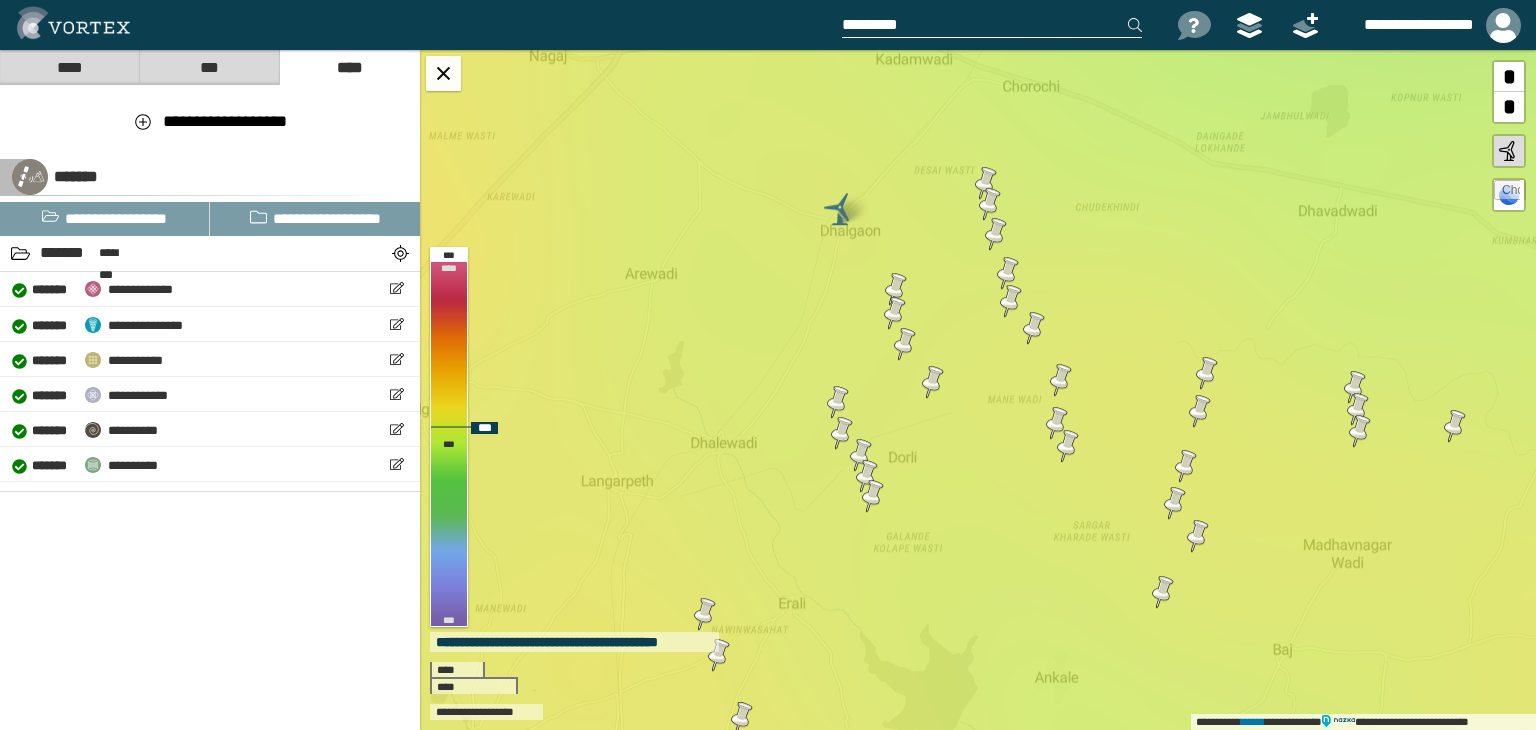 click at bounding box center (873, 496) 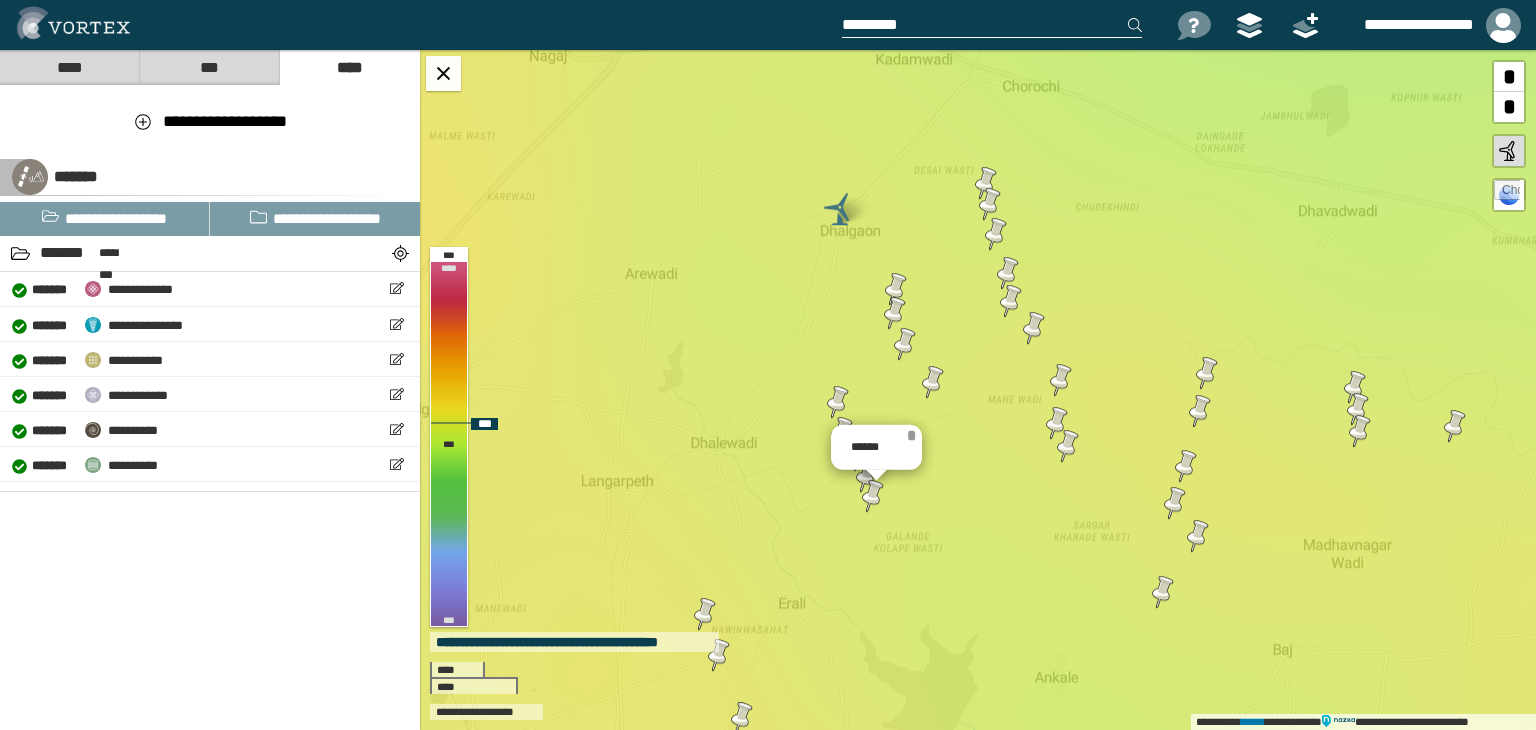 click on "*" at bounding box center (911, 435) 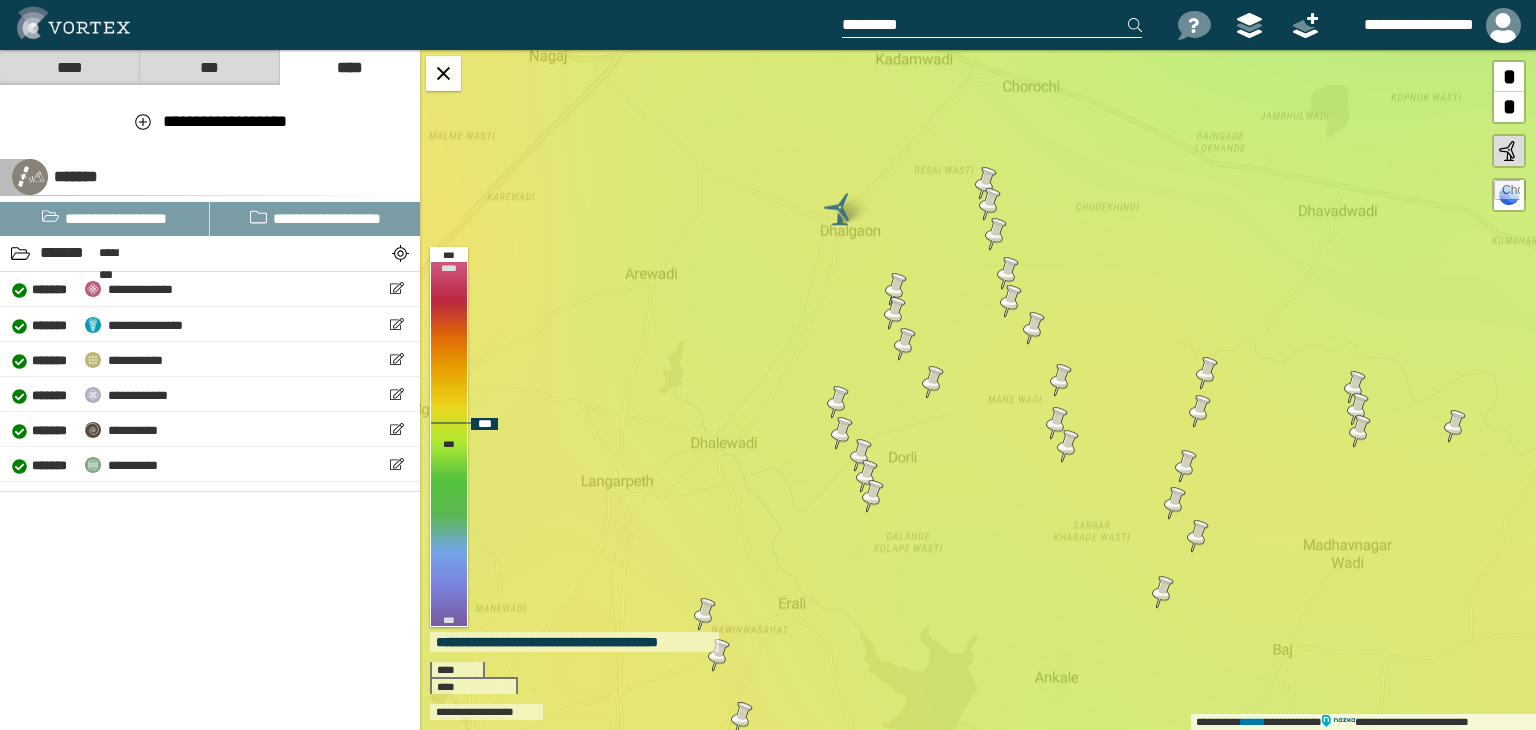 click at bounding box center [933, 382] 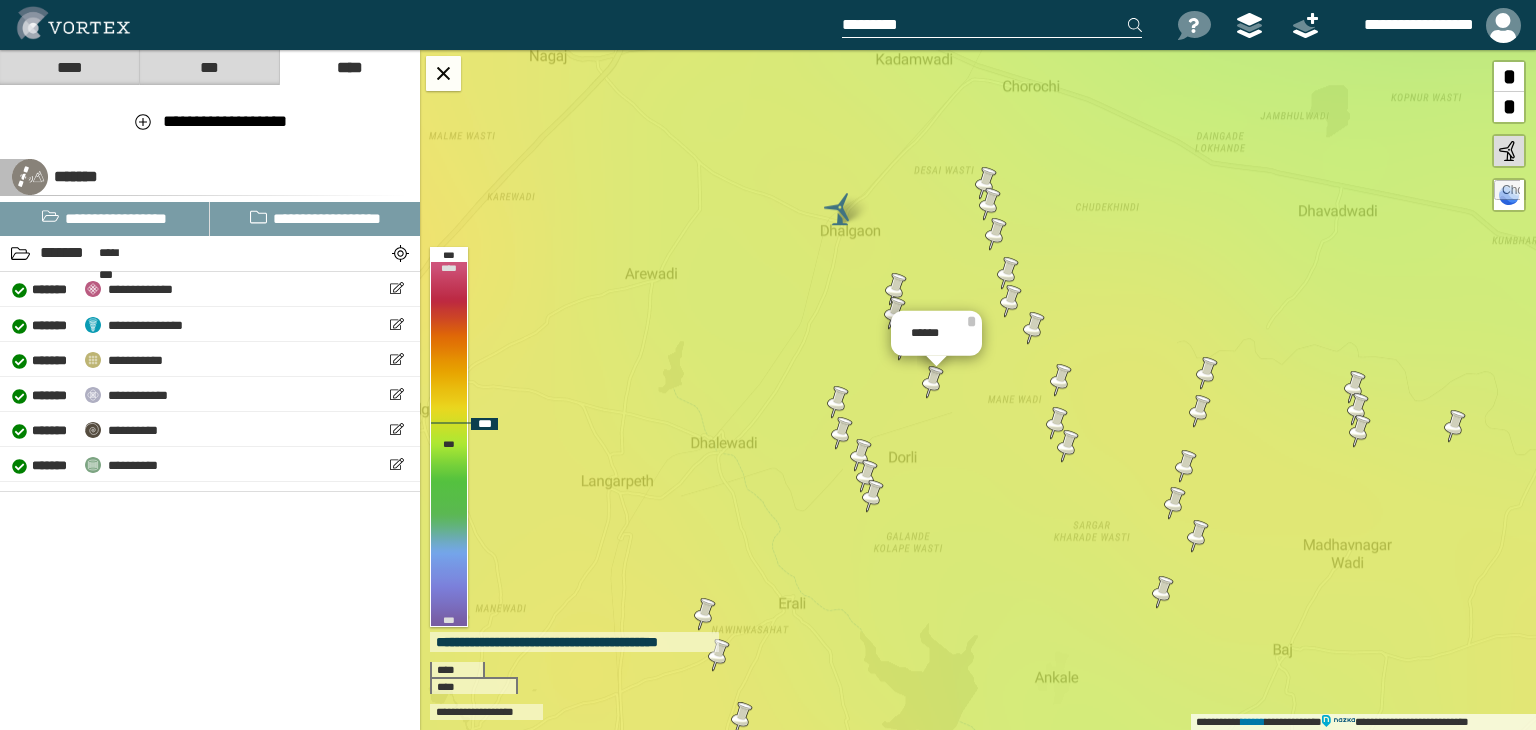 click at bounding box center [933, 382] 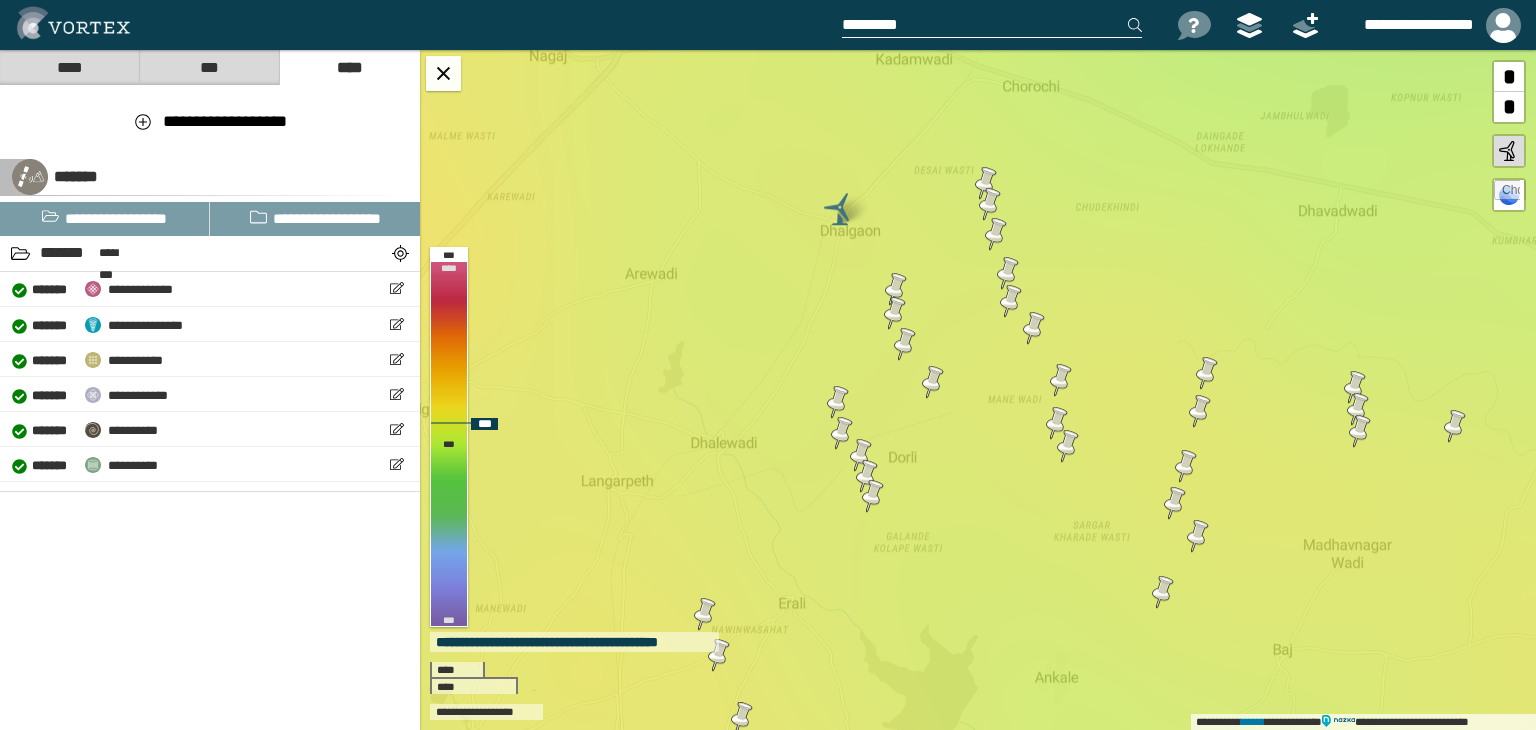 click at bounding box center (1068, 446) 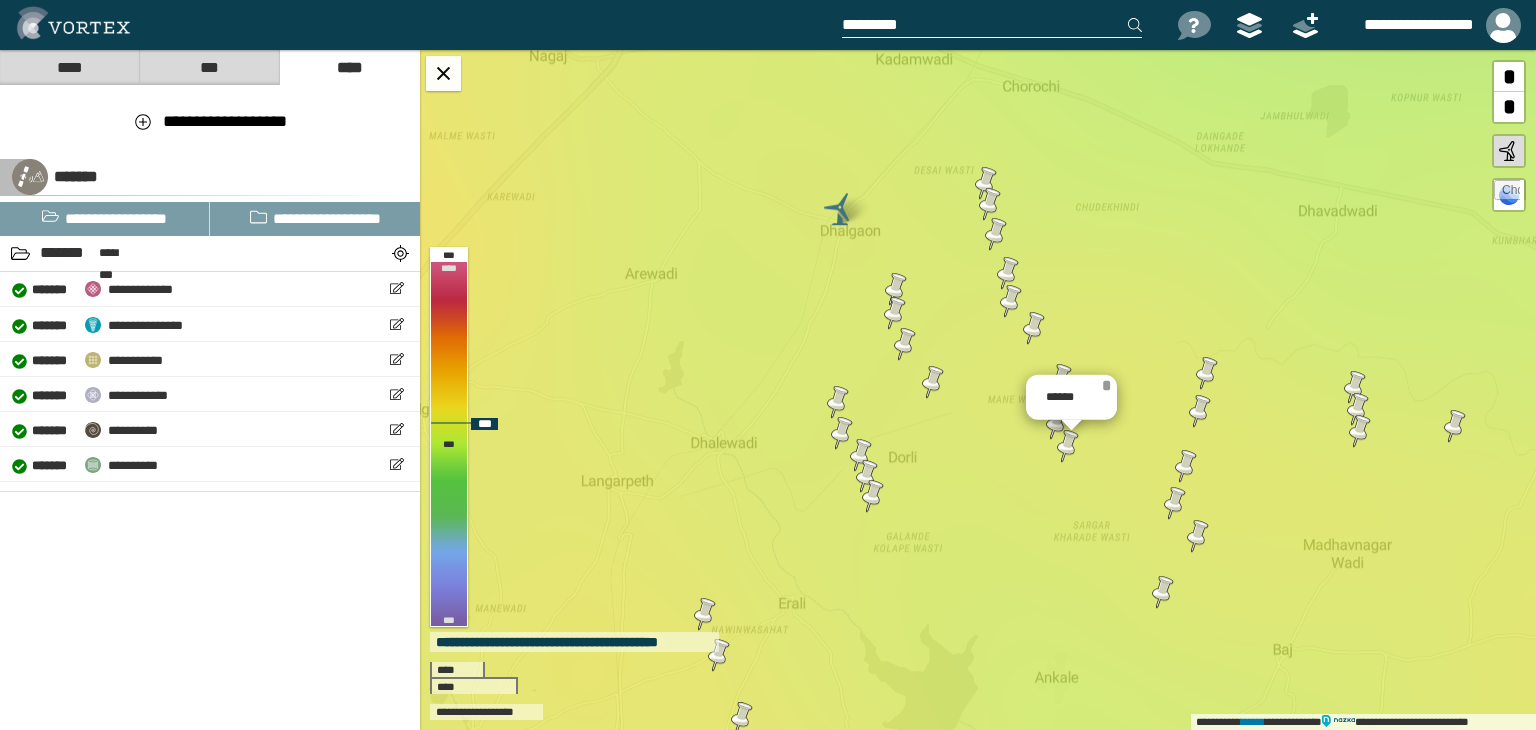 click on "*" at bounding box center (1106, 385) 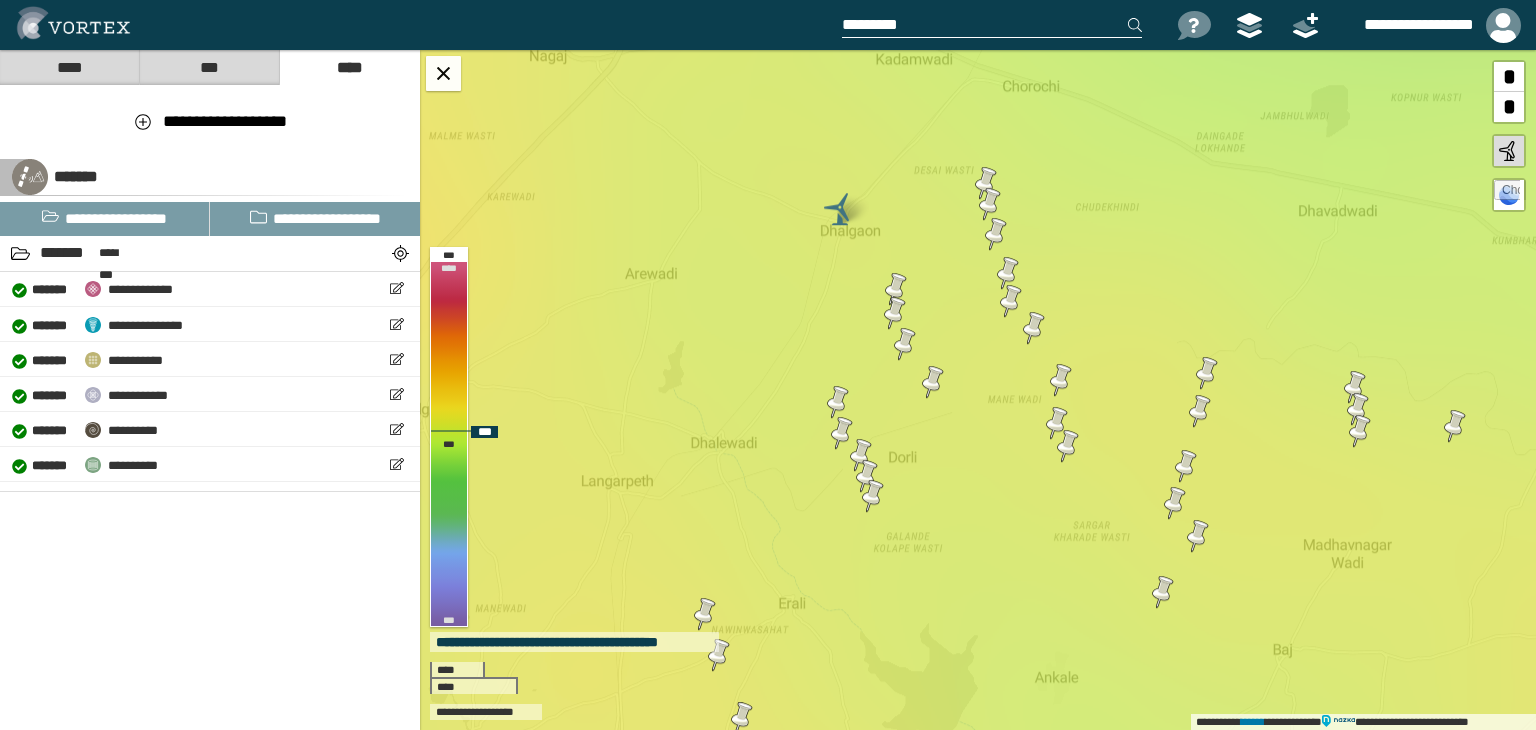 click at bounding box center [986, 183] 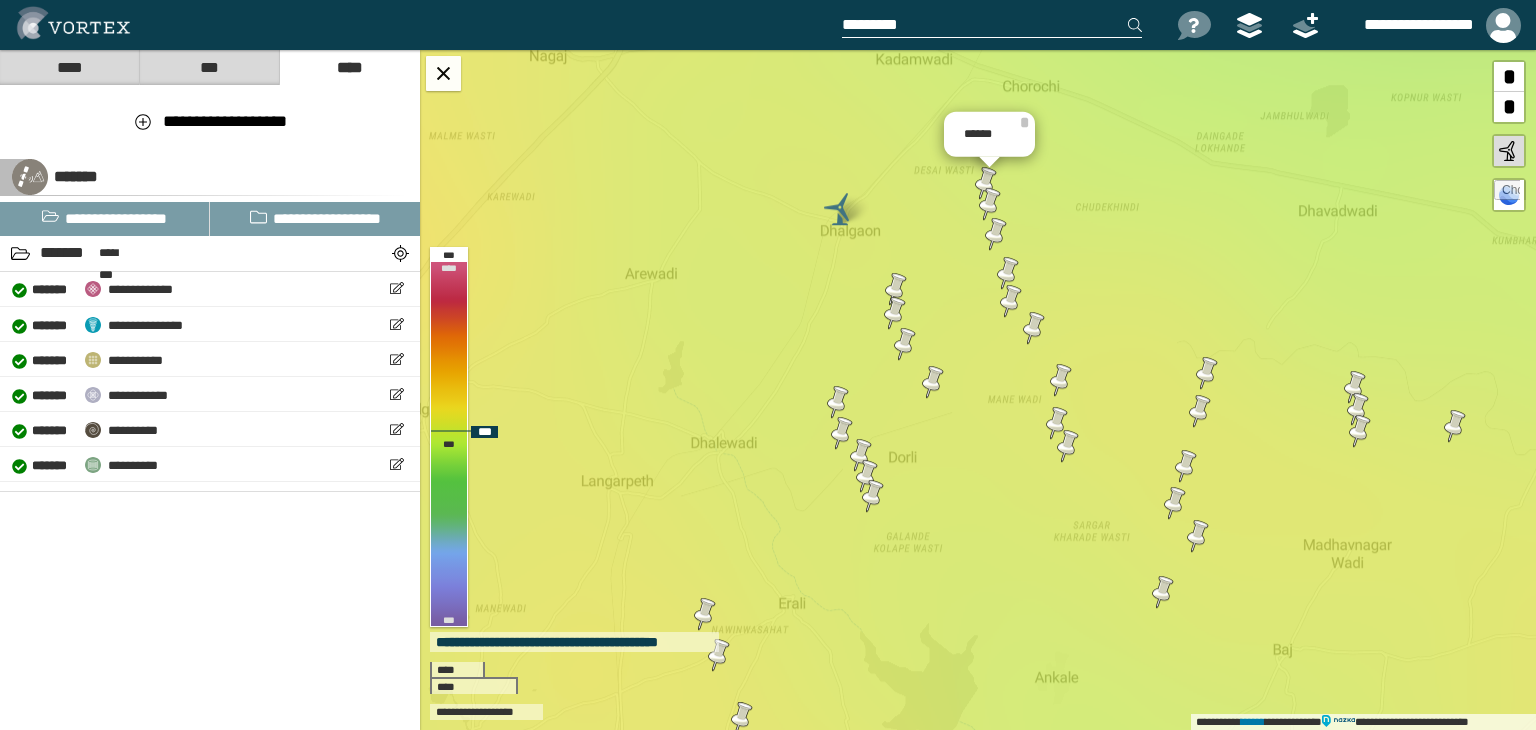 click at bounding box center [990, 204] 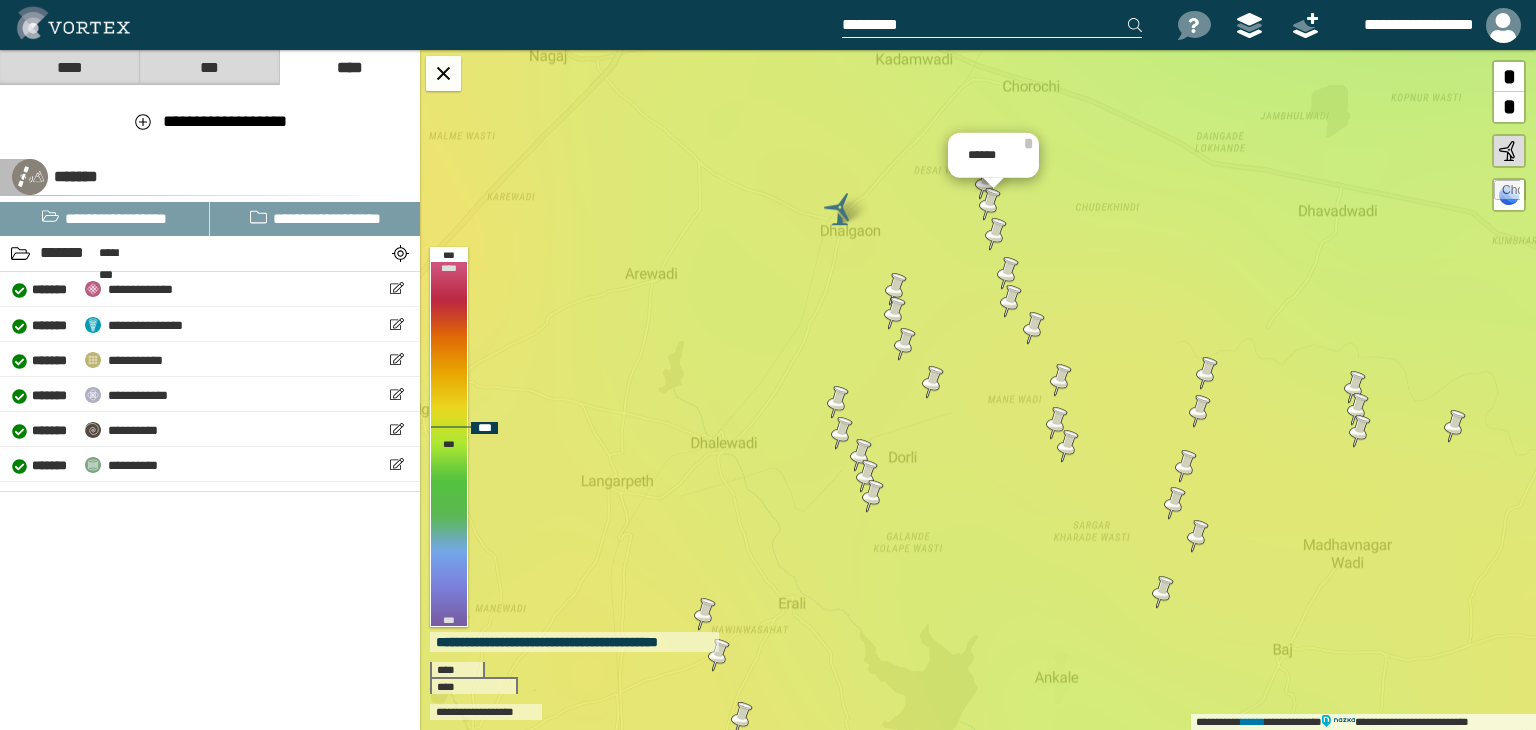 click at bounding box center [996, 234] 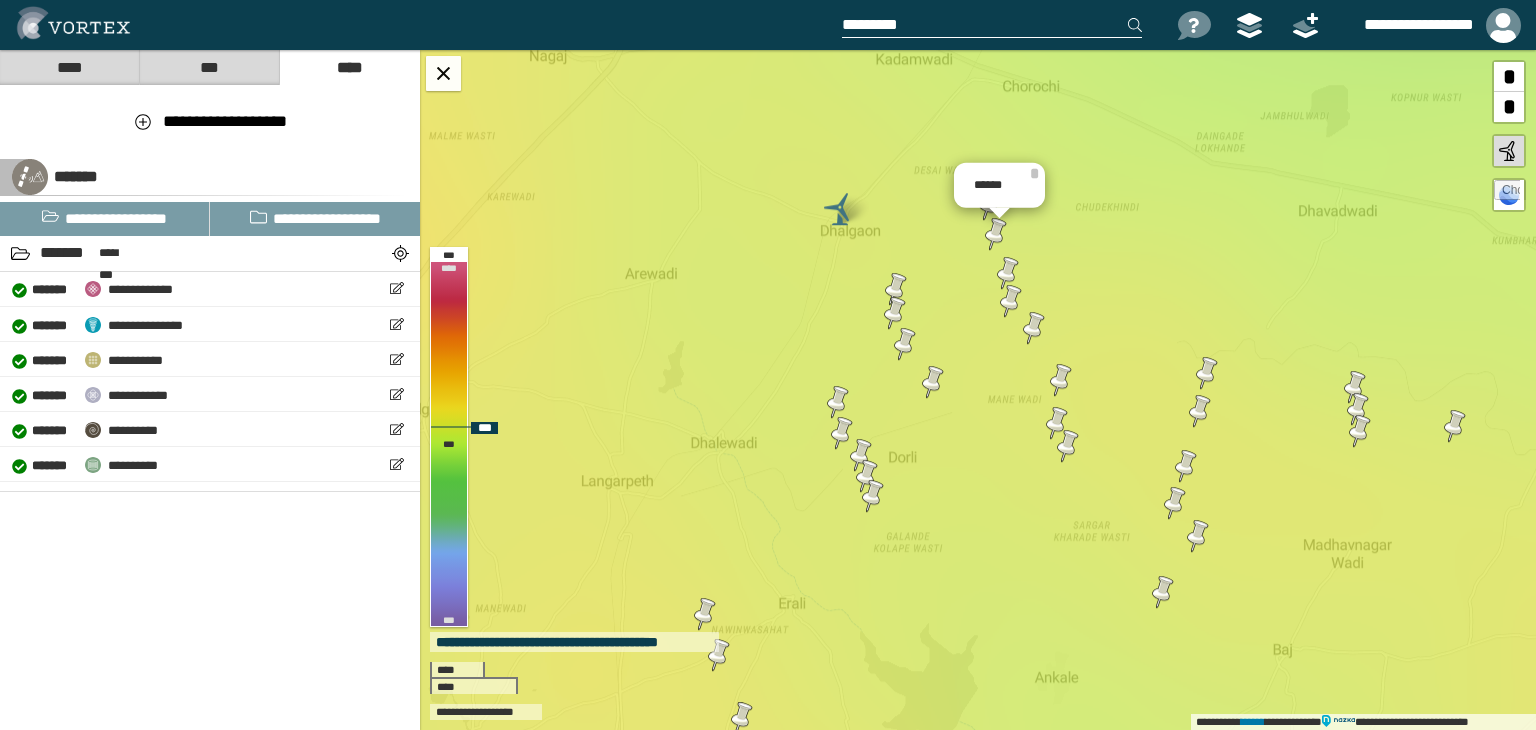 click at bounding box center [996, 234] 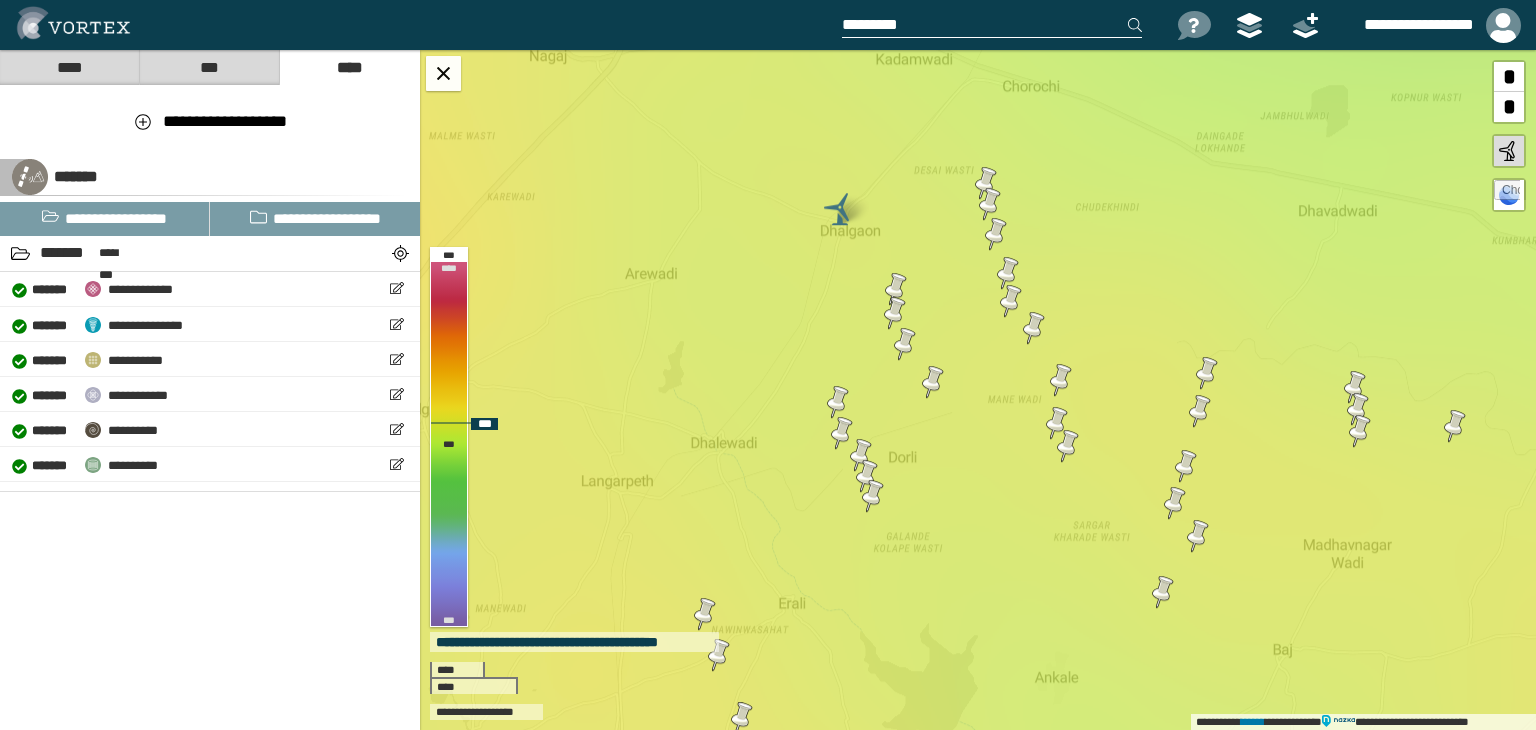 click at bounding box center (1034, 328) 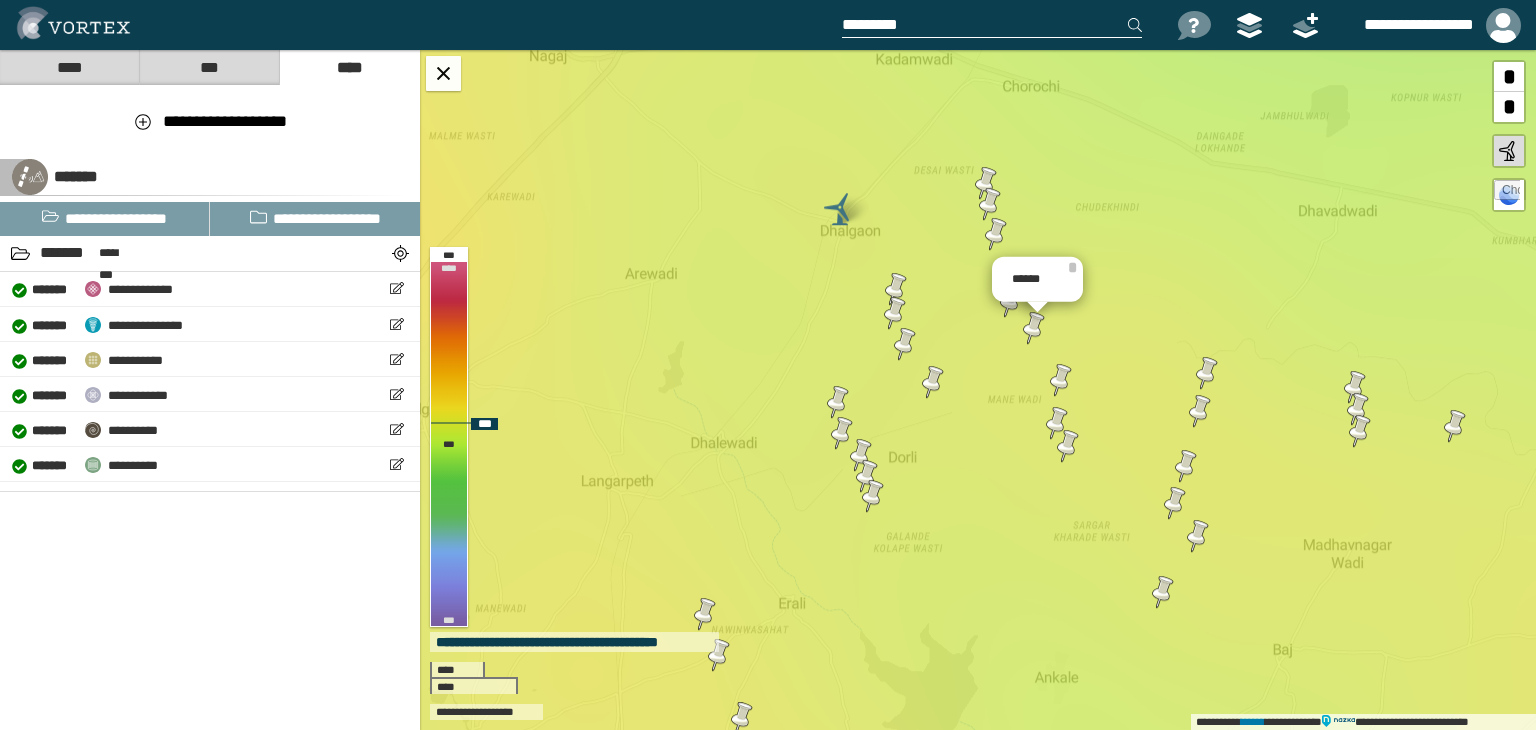 click at bounding box center [1034, 328] 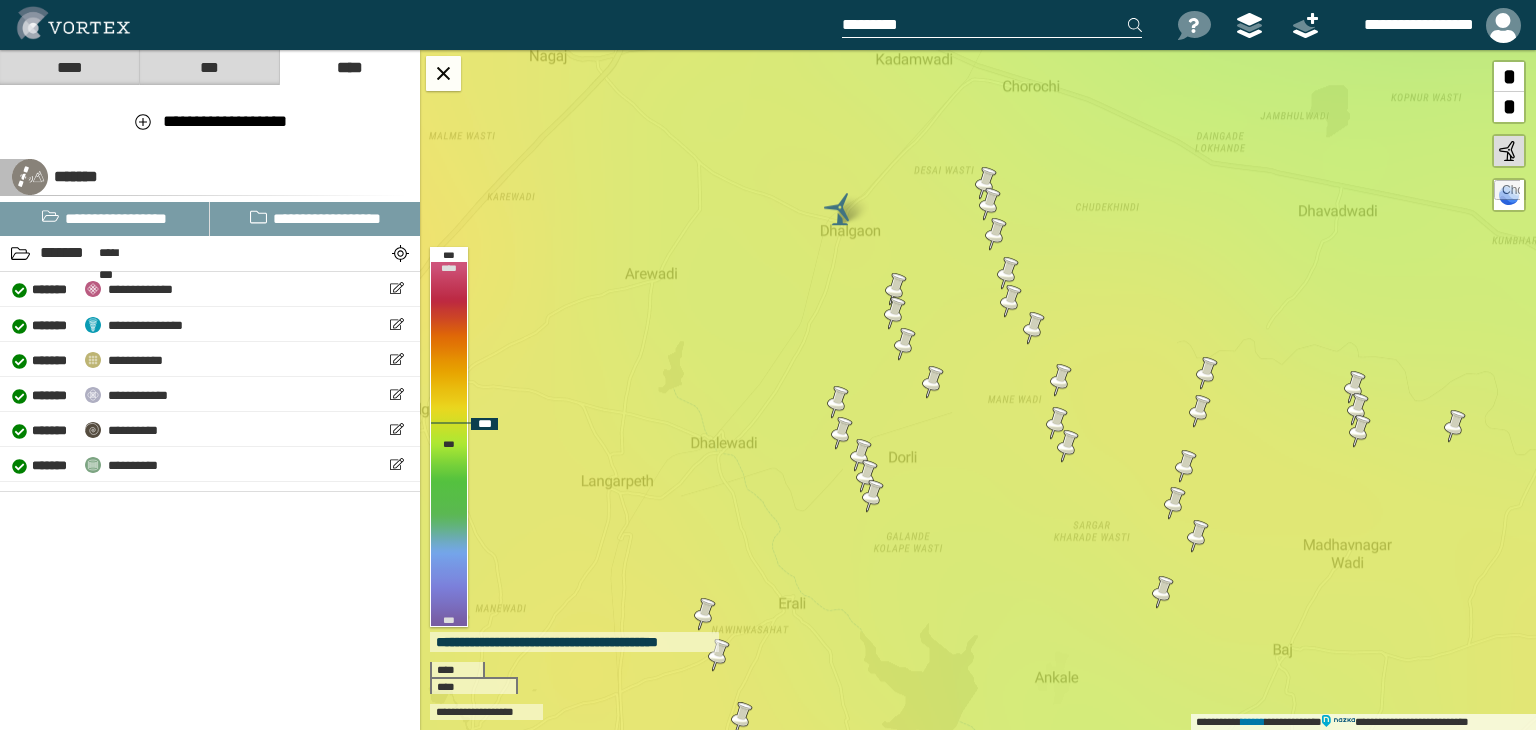 click at bounding box center [1057, 423] 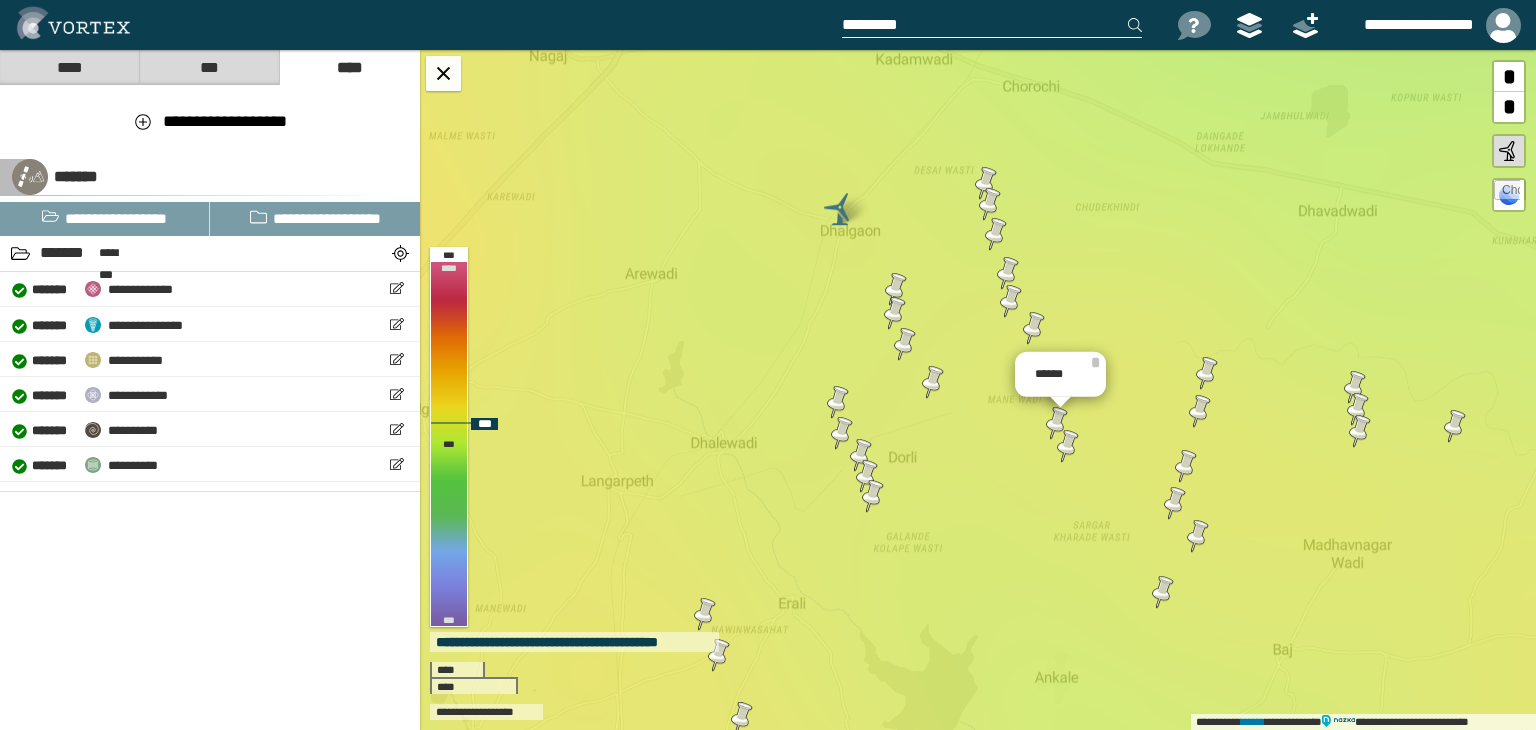 click at bounding box center (1068, 446) 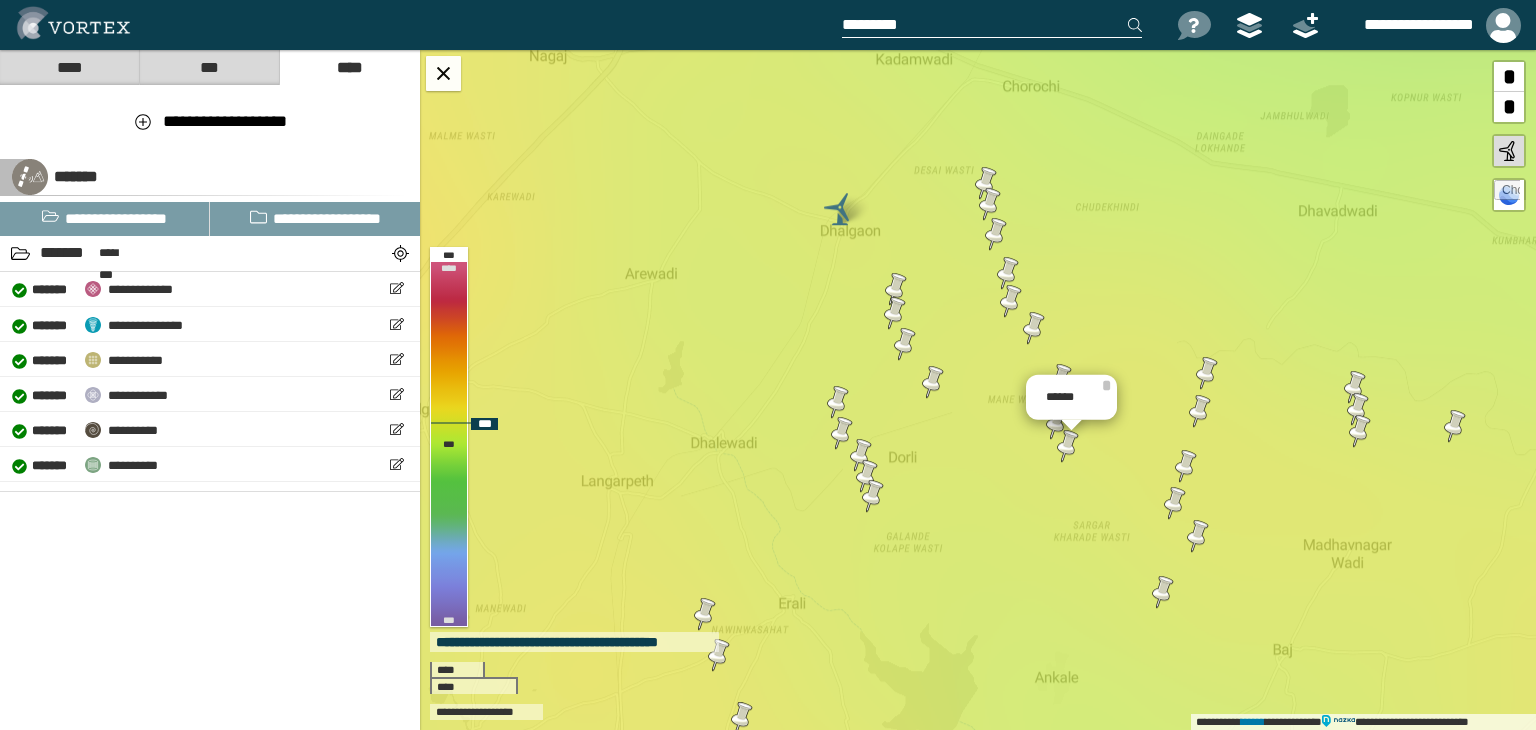 click at bounding box center [1057, 423] 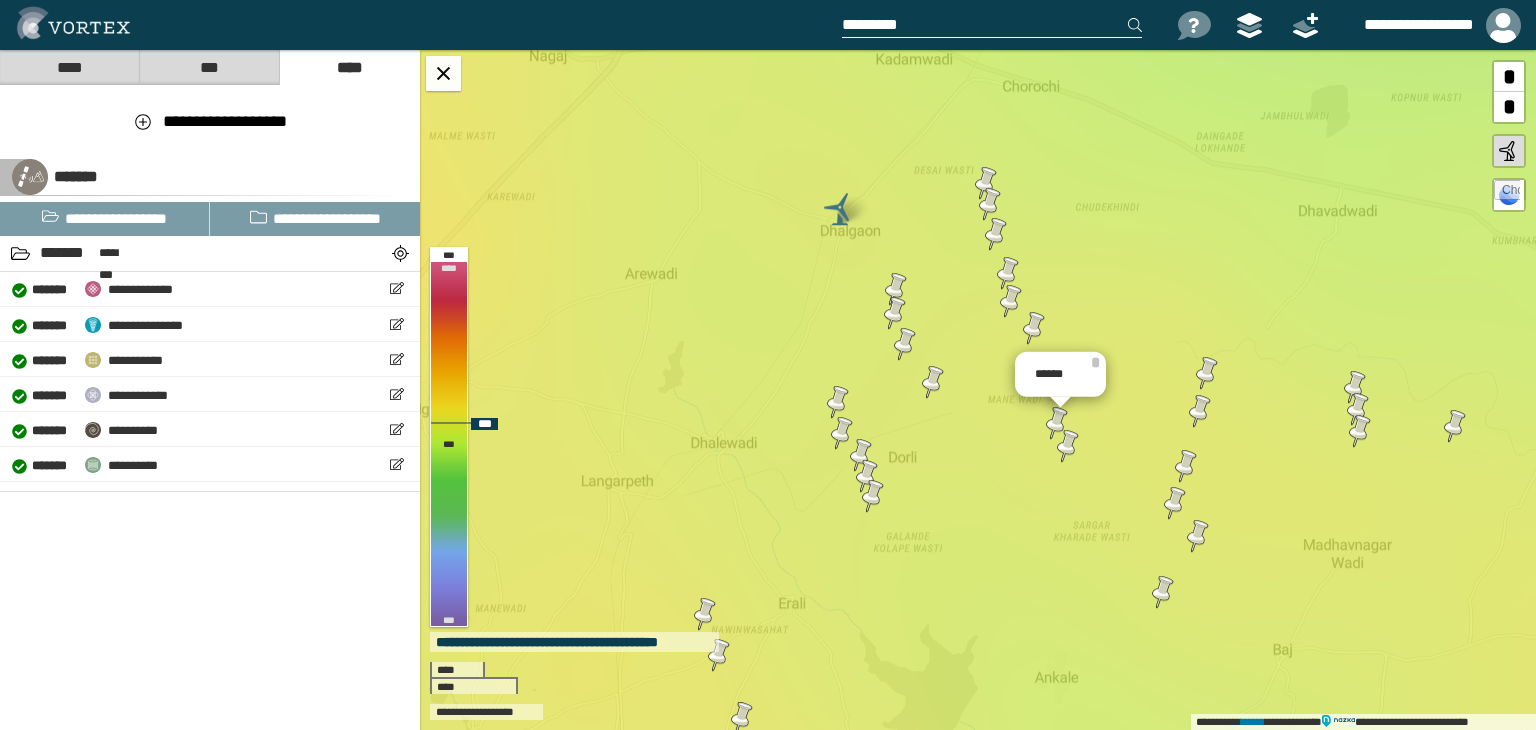 click at bounding box center (1068, 446) 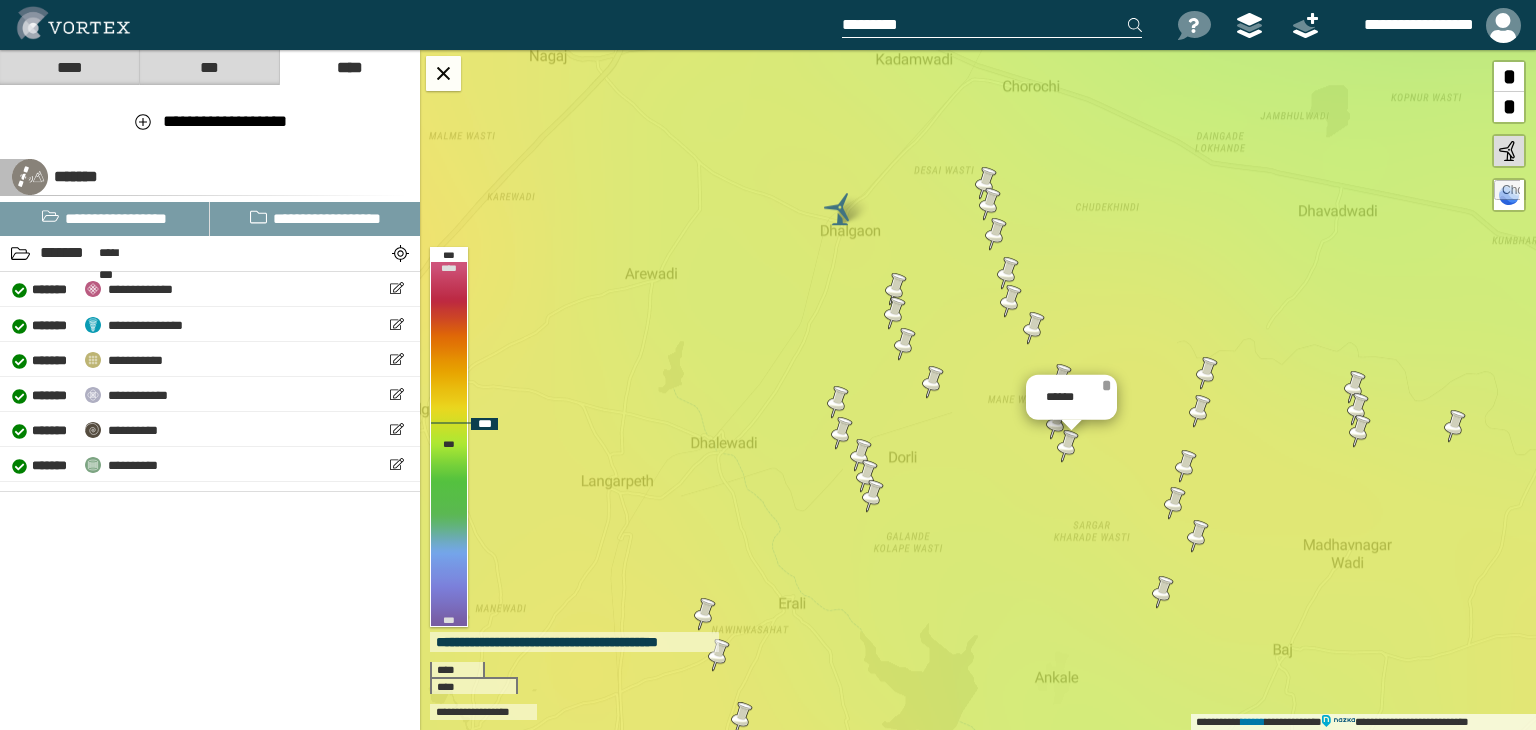 click on "*" at bounding box center [1106, 385] 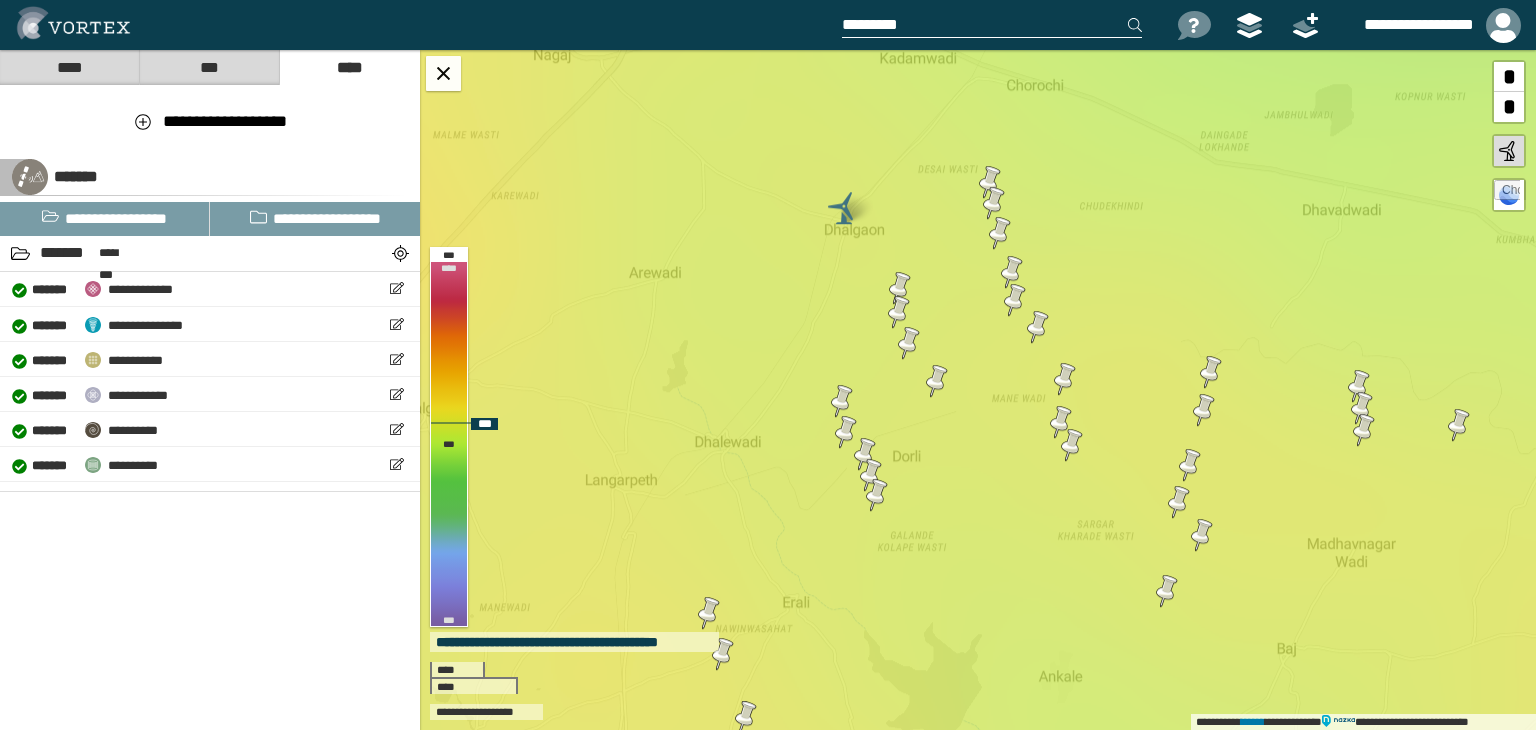 click at bounding box center (1065, 379) 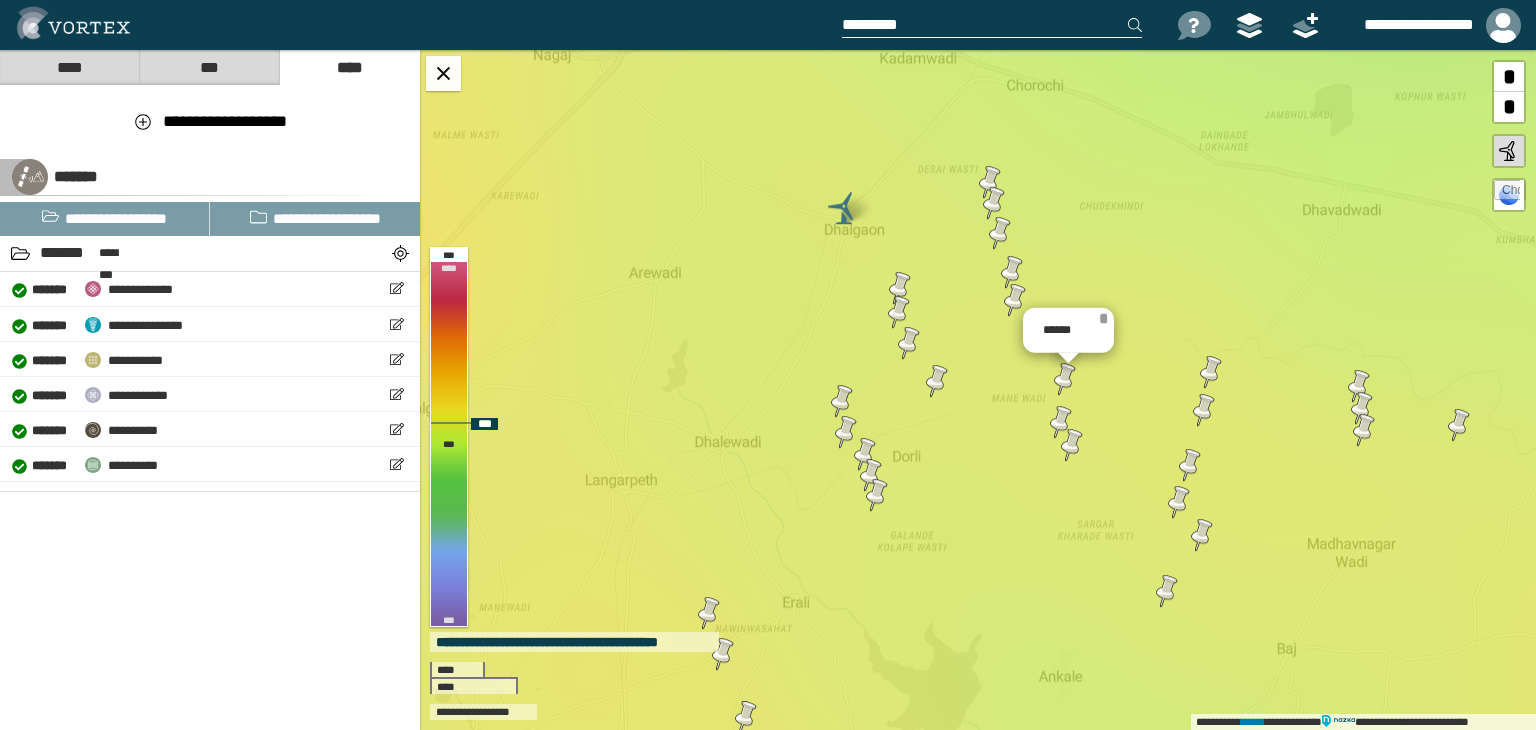 click on "*" at bounding box center (1103, 318) 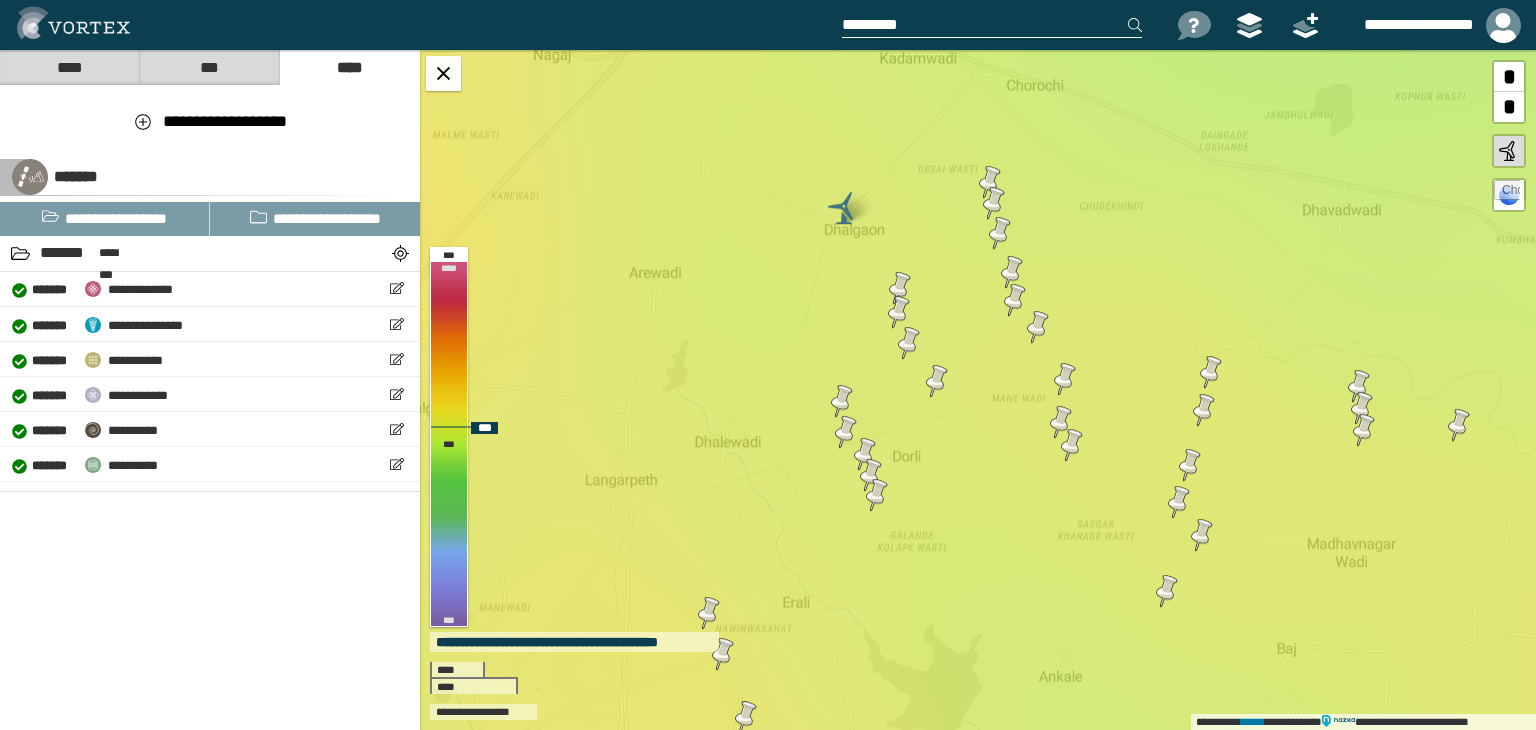 drag, startPoint x: 1007, startPoint y: 298, endPoint x: 1036, endPoint y: 313, distance: 32.649654 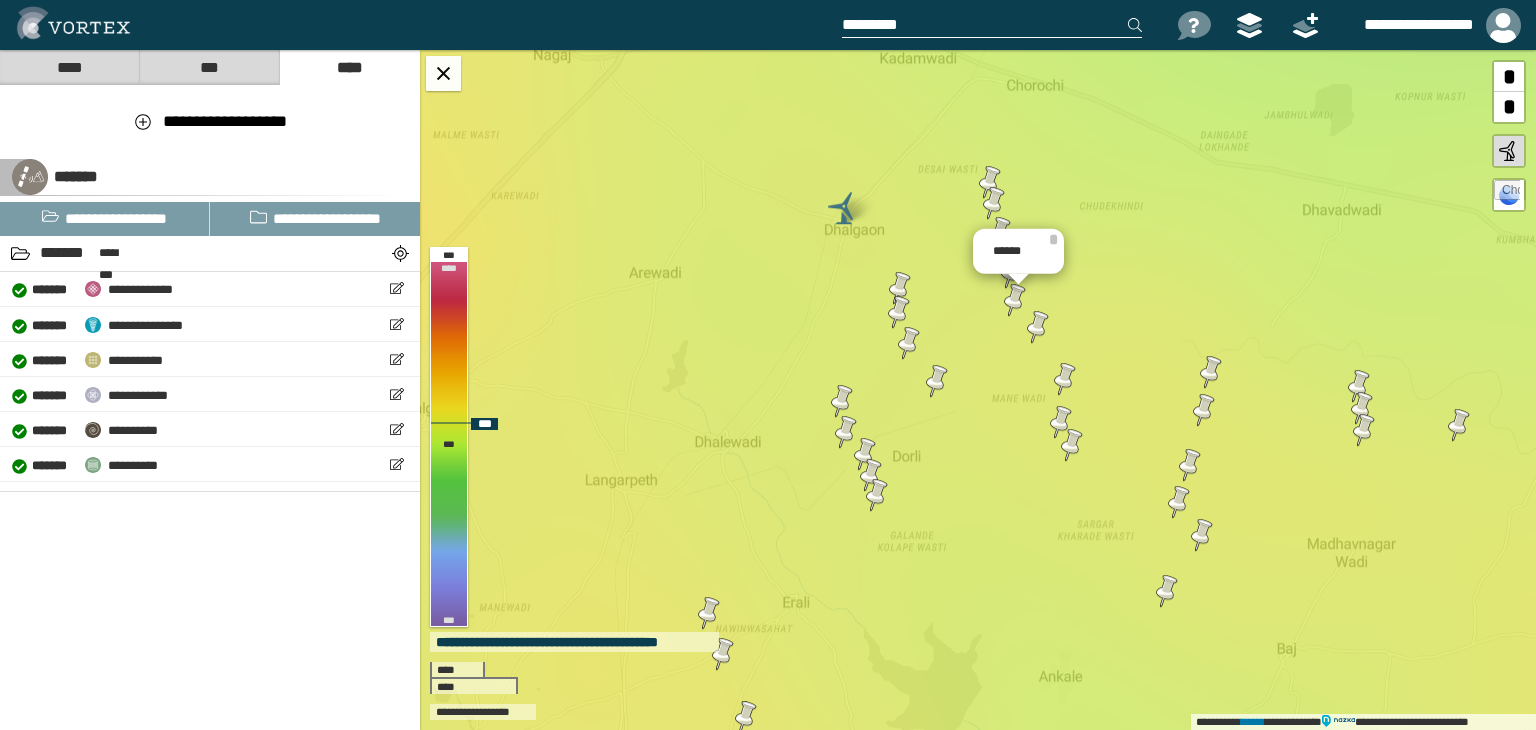 click at bounding box center [1038, 327] 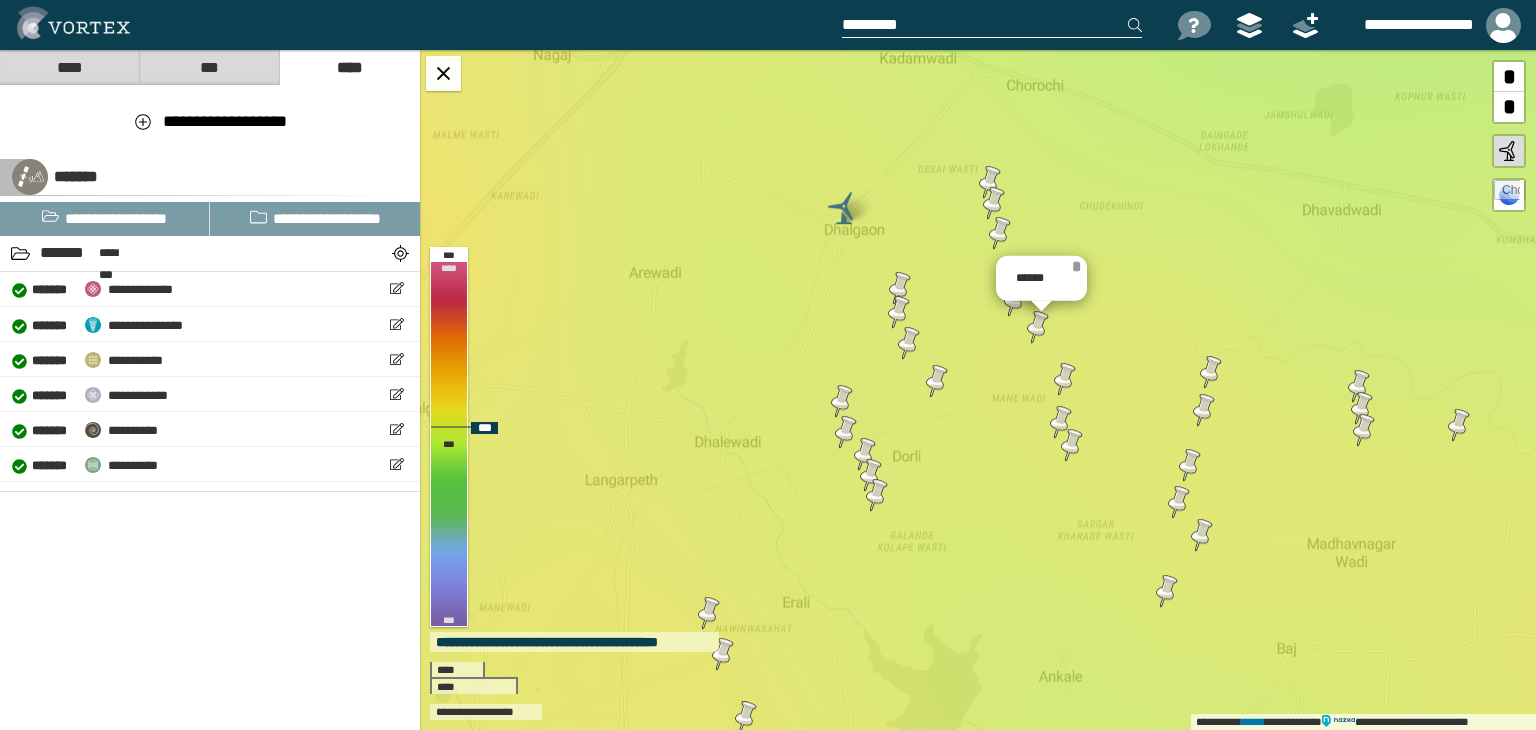 click on "*" at bounding box center [1076, 266] 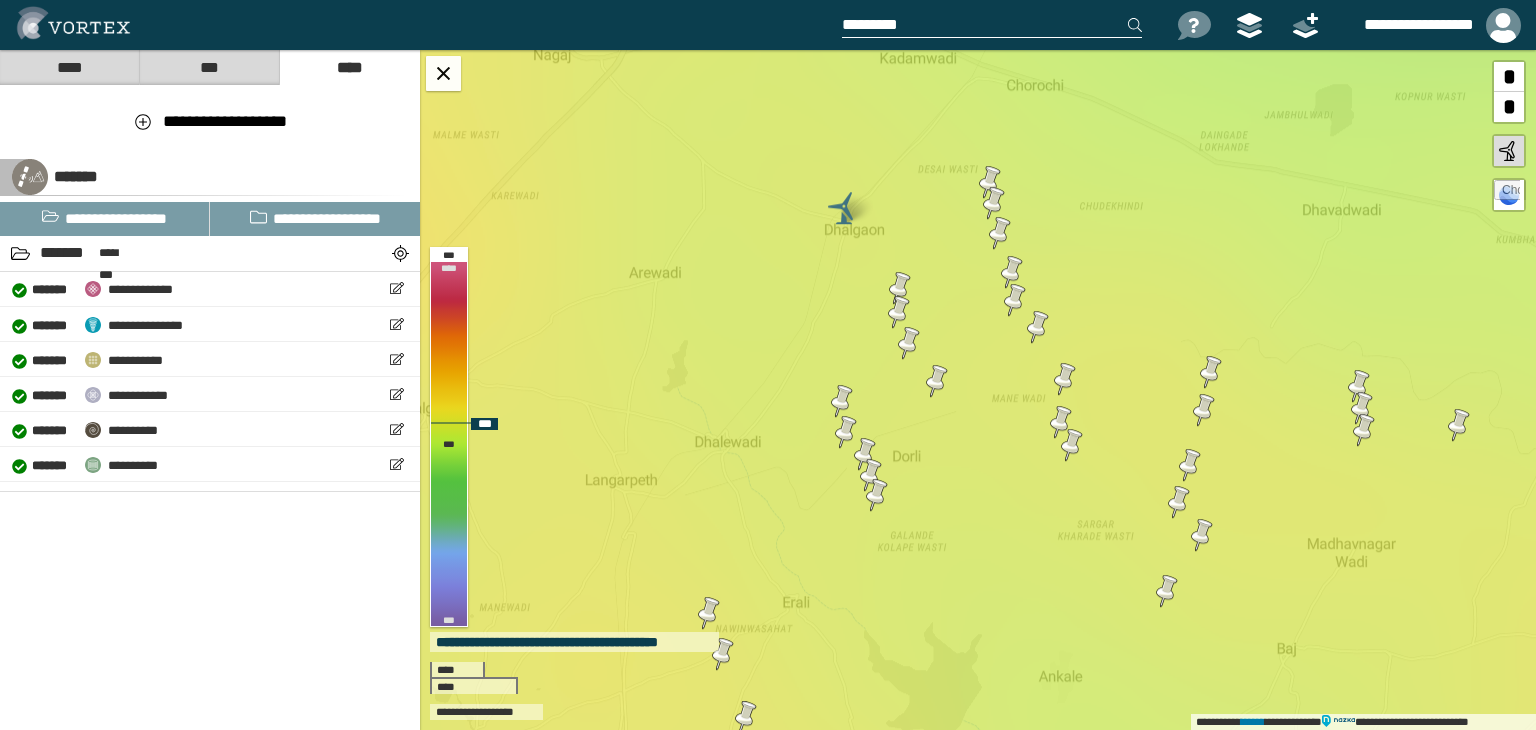 click at bounding box center [1072, 445] 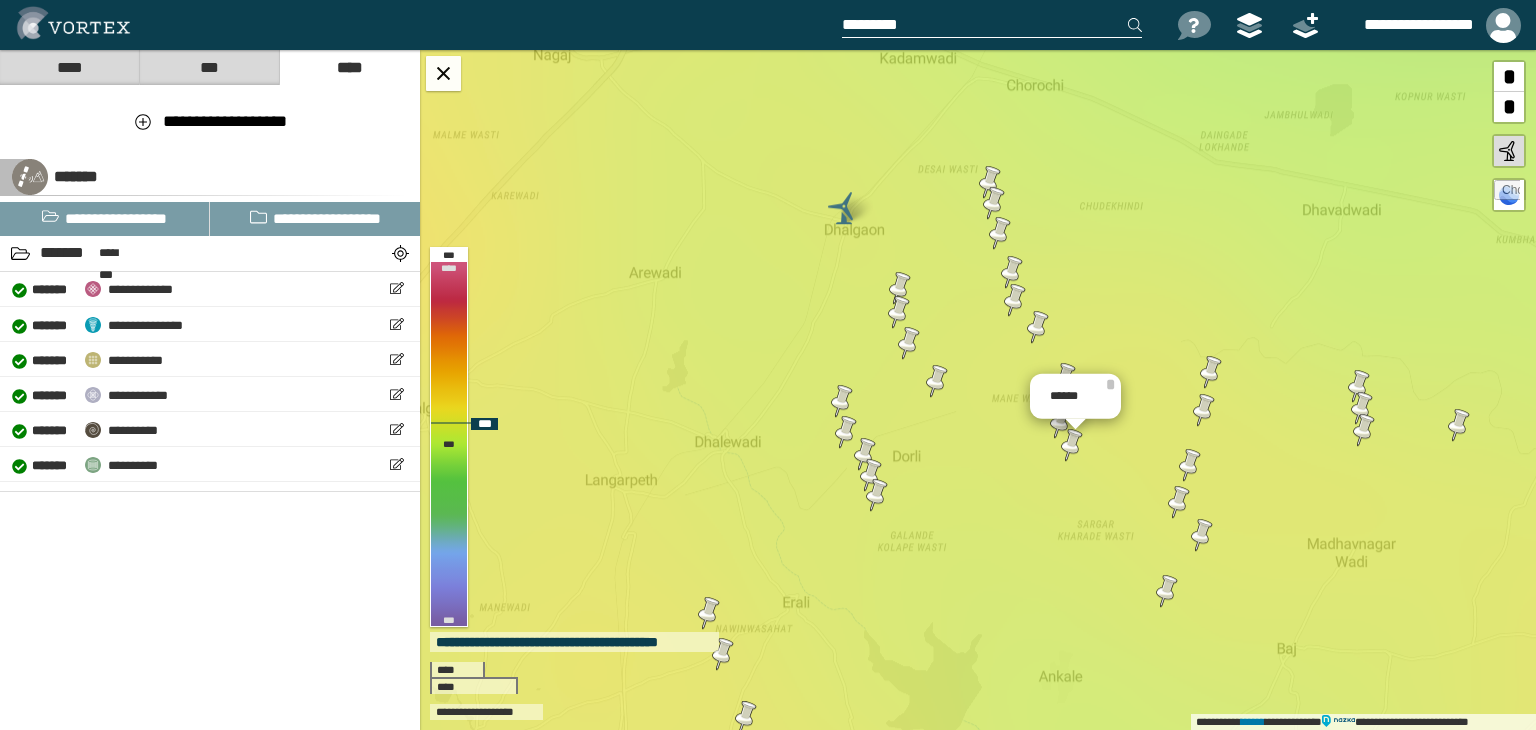 click at bounding box center [1211, 372] 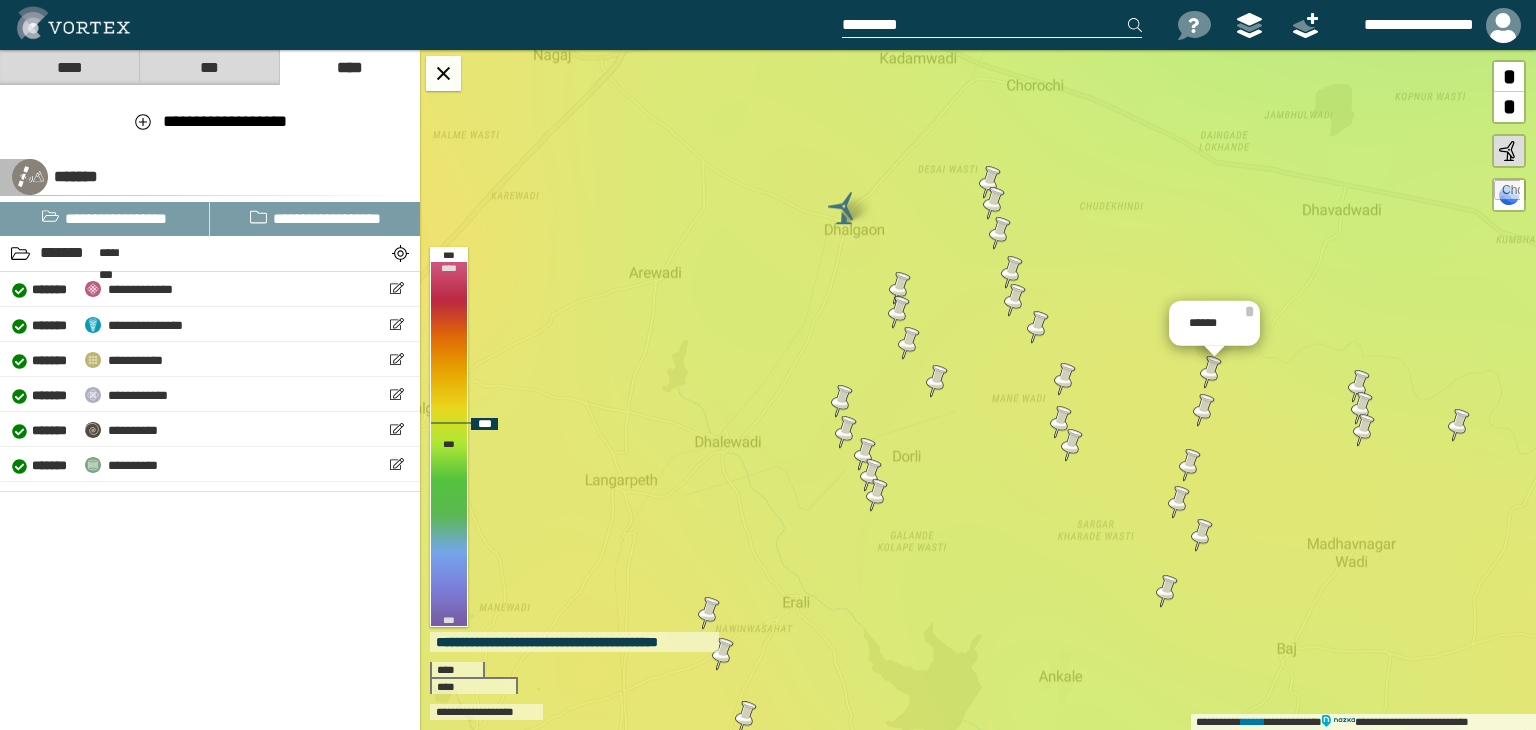 click at bounding box center (1204, 410) 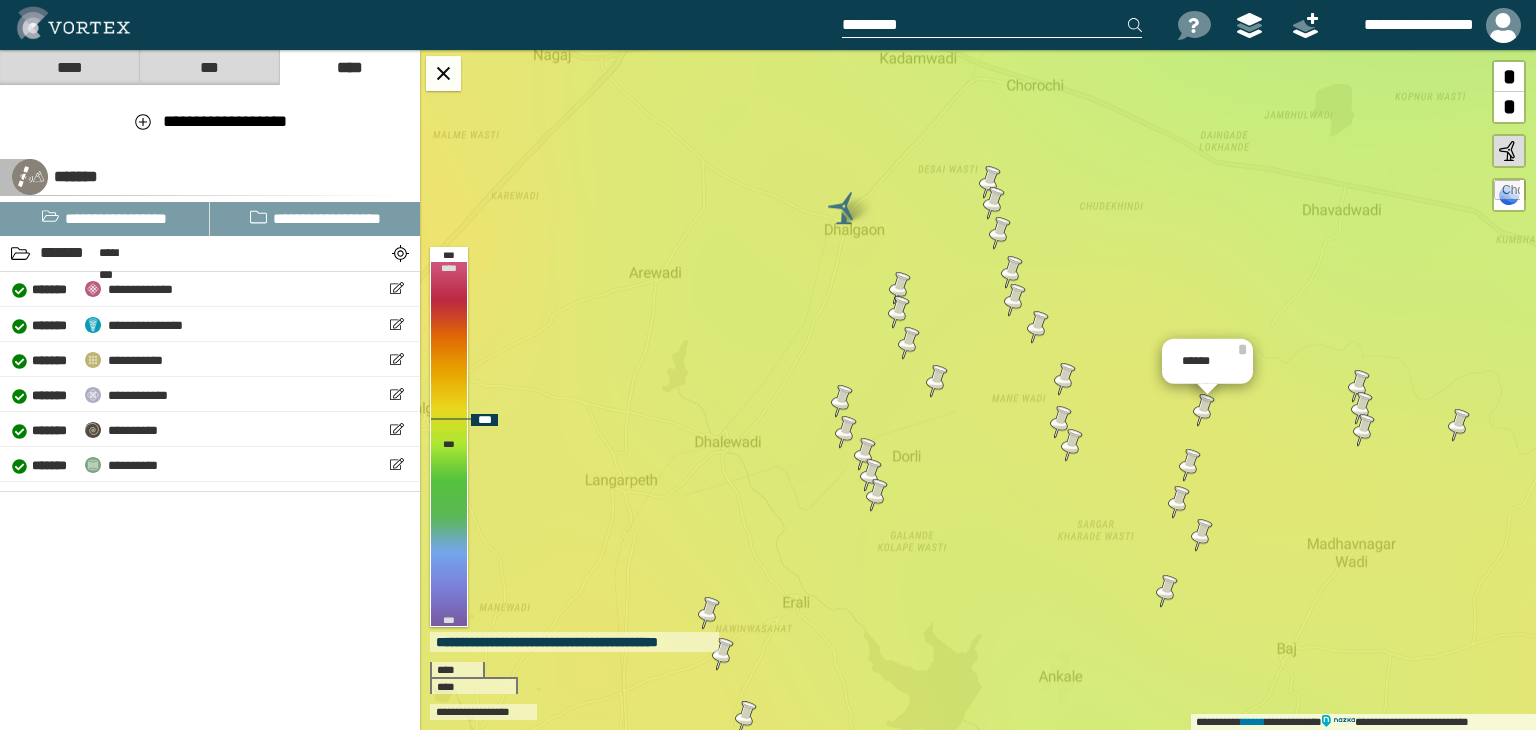 click at bounding box center (1190, 465) 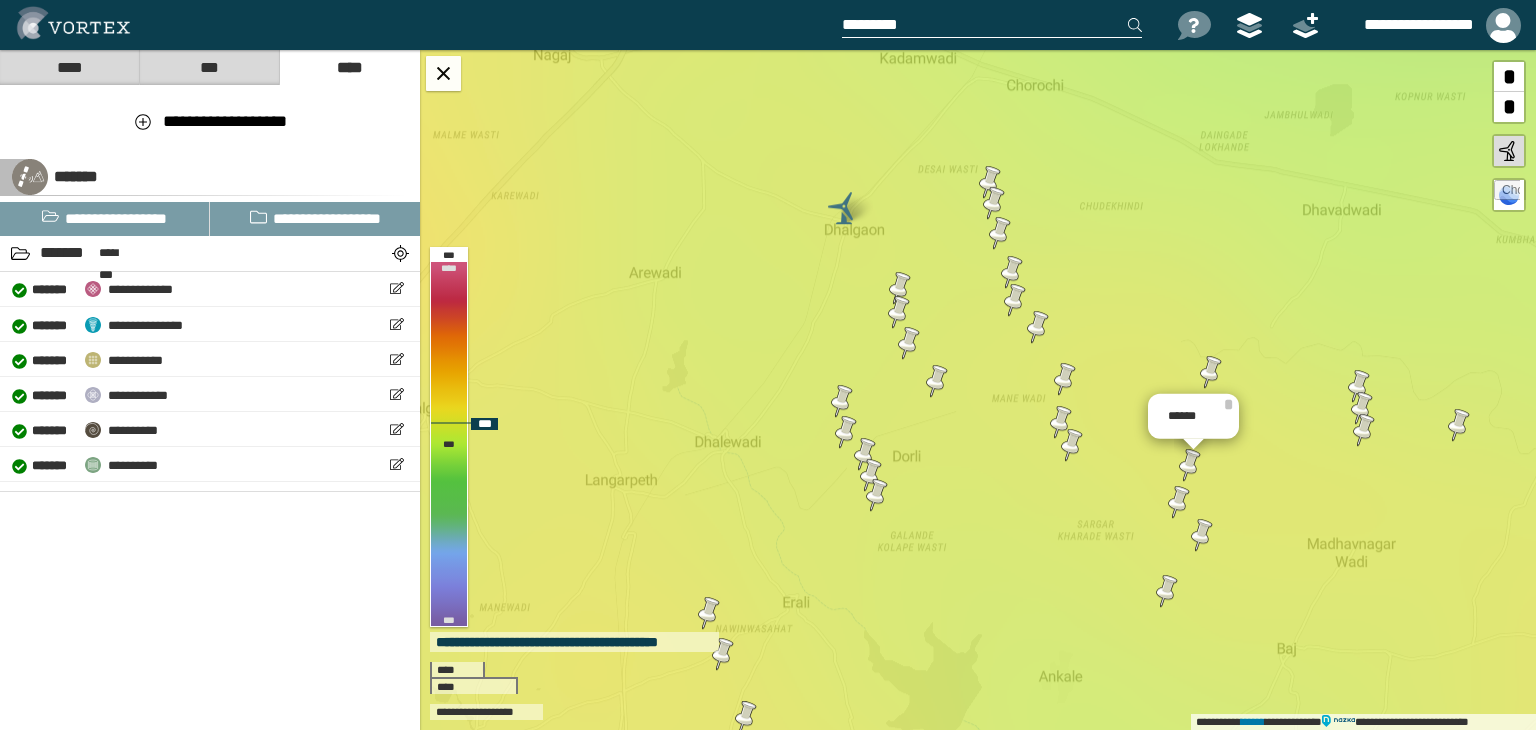 click at bounding box center (1179, 502) 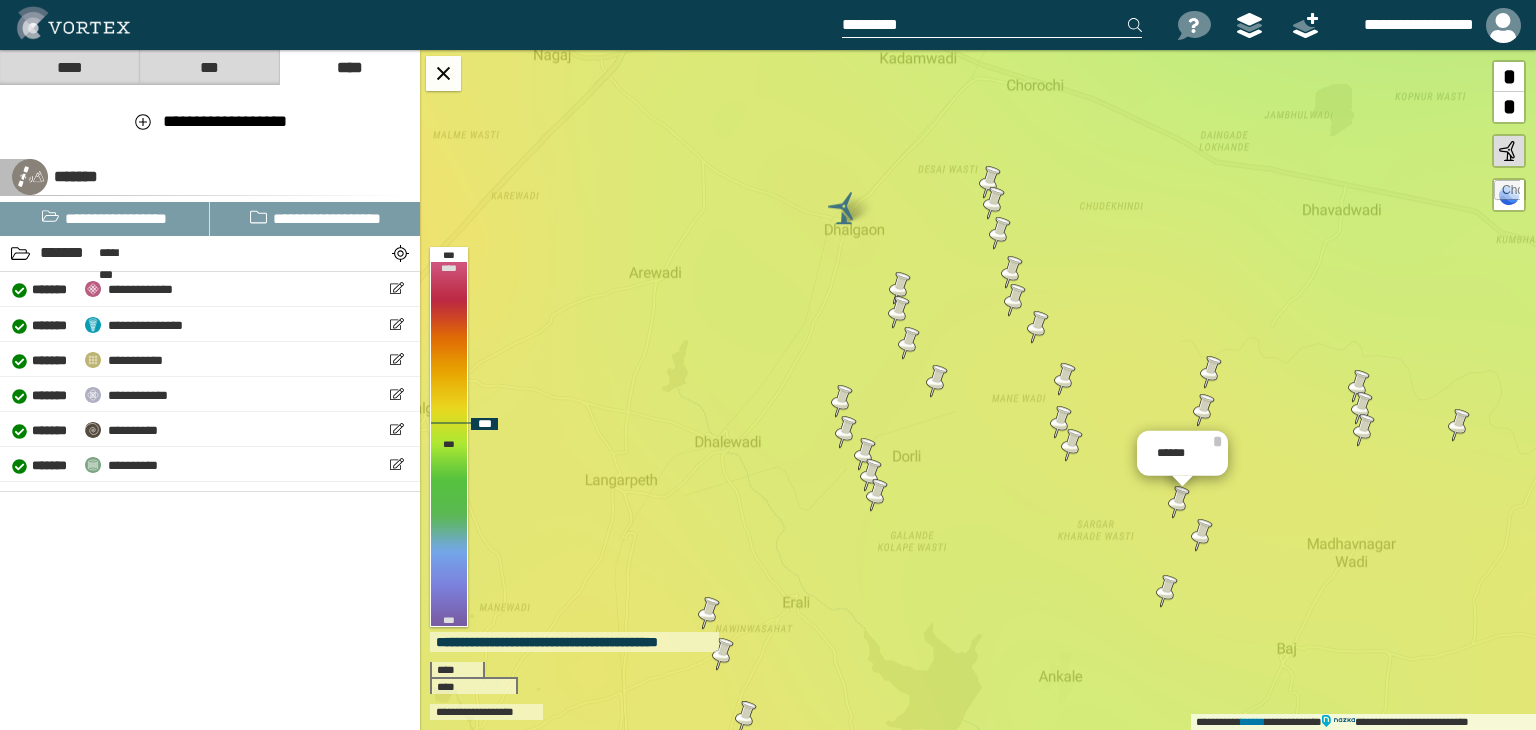 click at bounding box center [1202, 535] 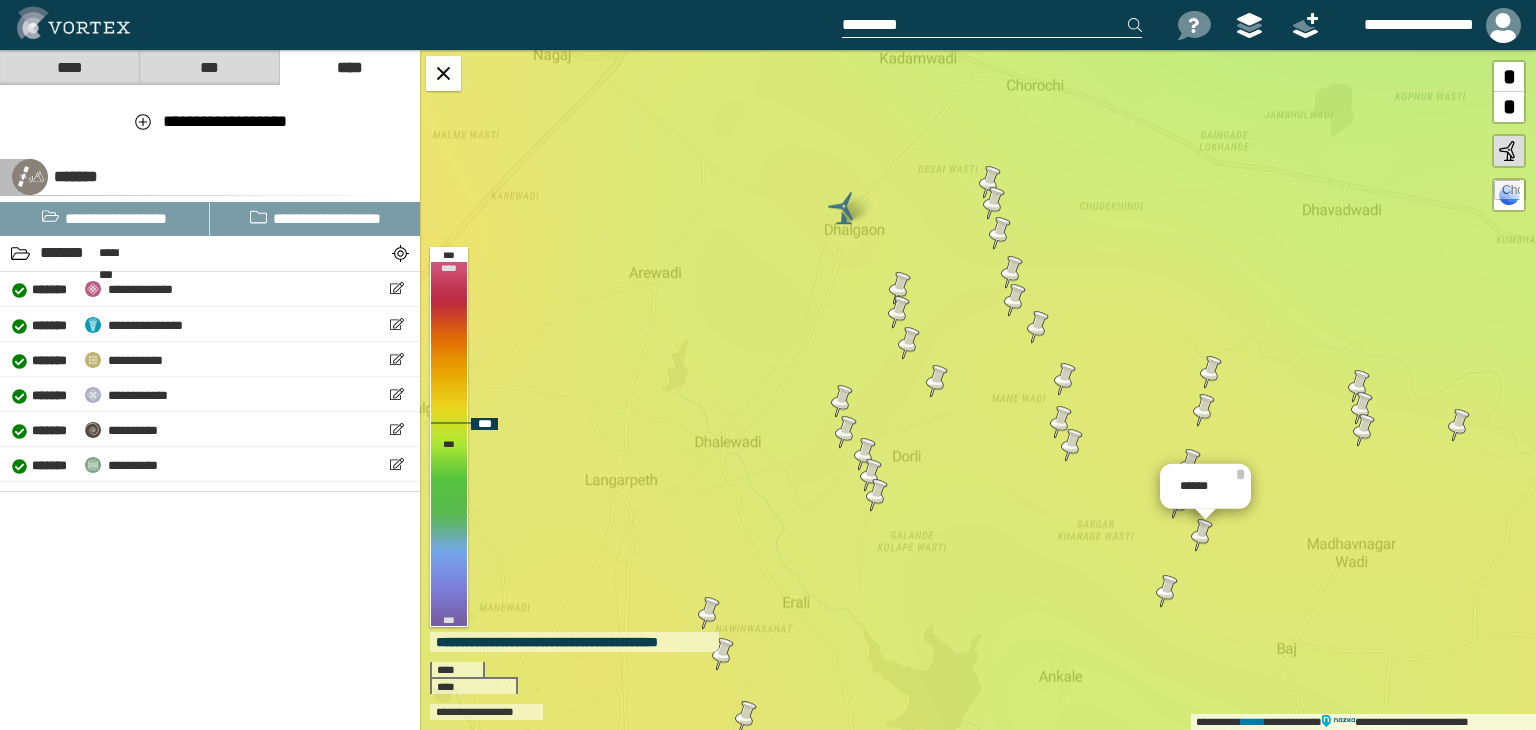 click at bounding box center (1167, 591) 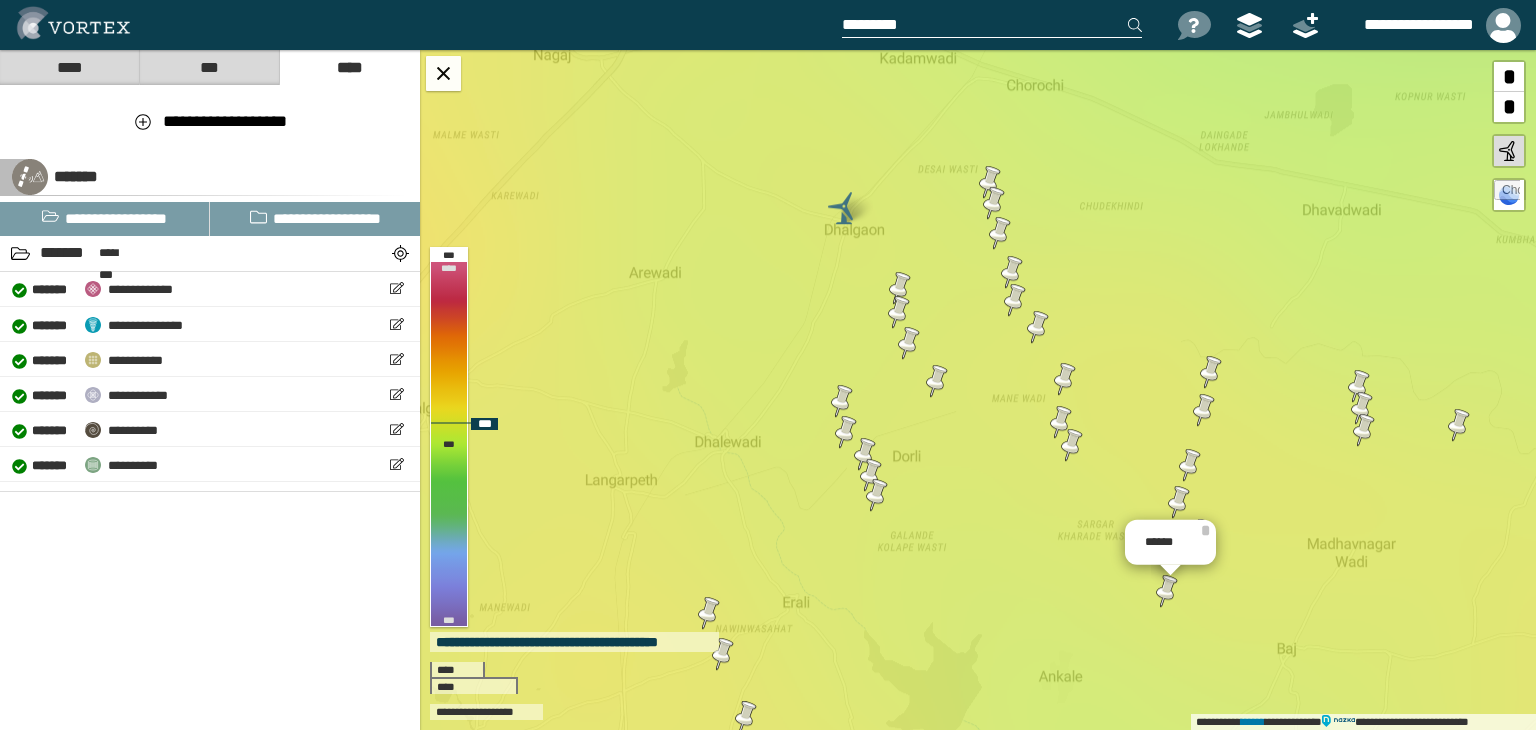 click at bounding box center (1211, 372) 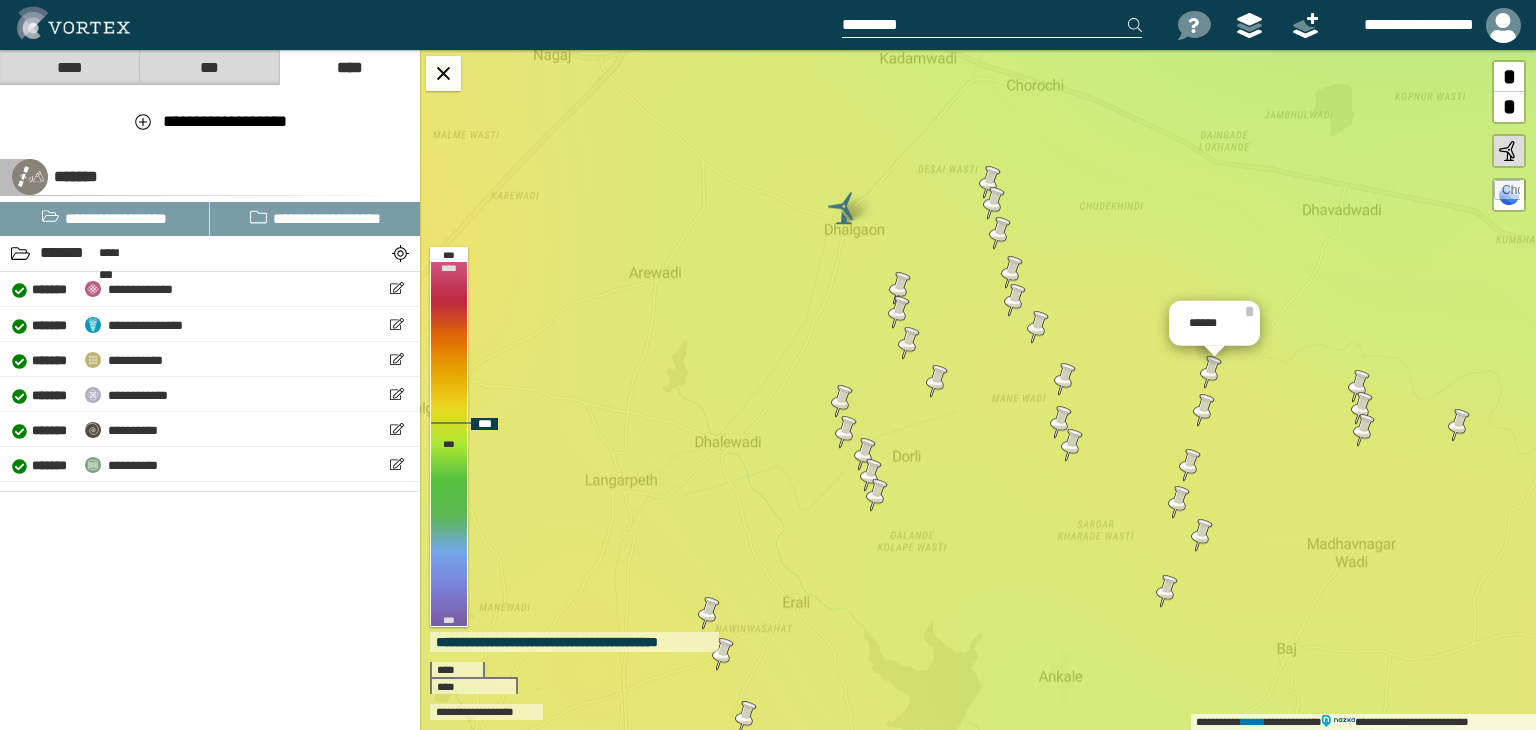click at bounding box center [1204, 410] 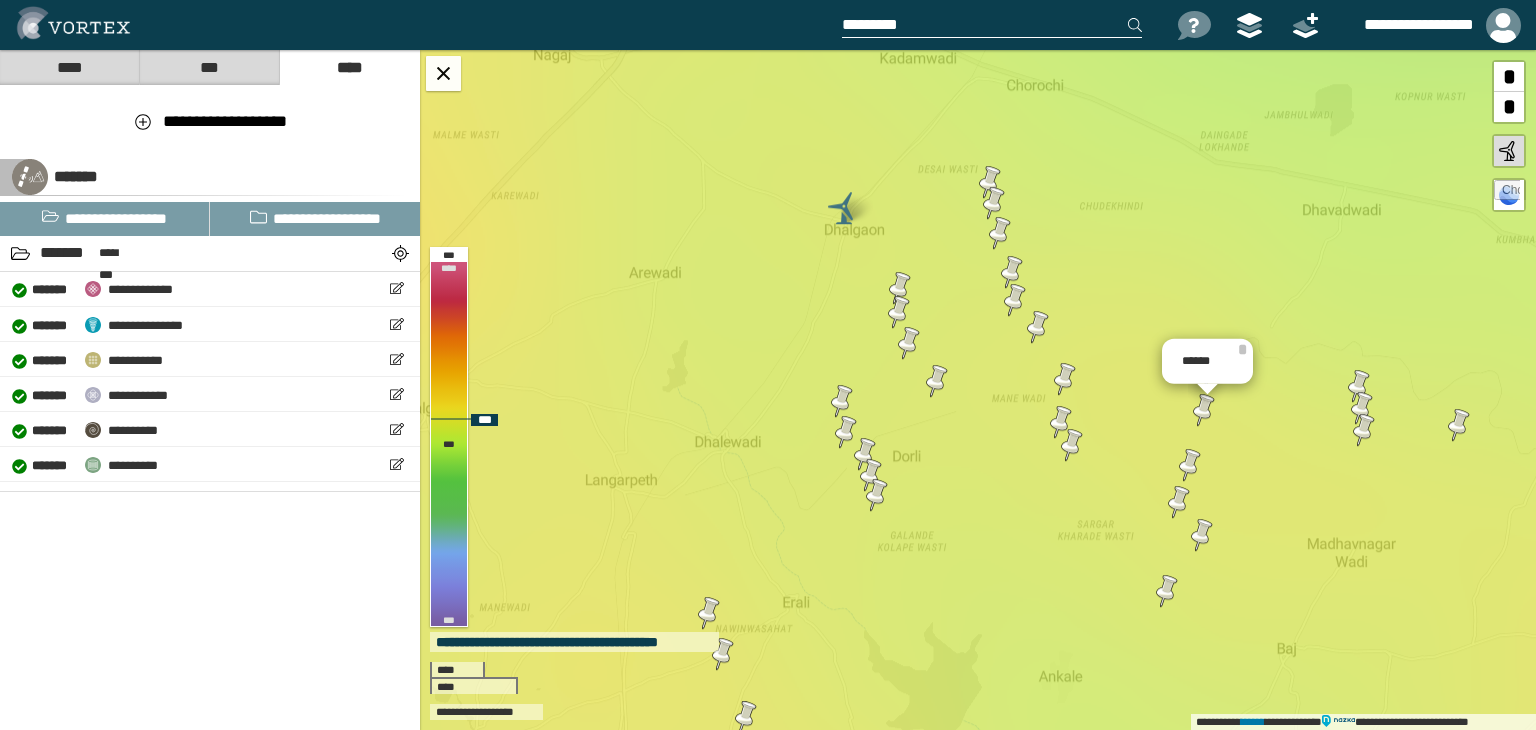 click at bounding box center (1190, 465) 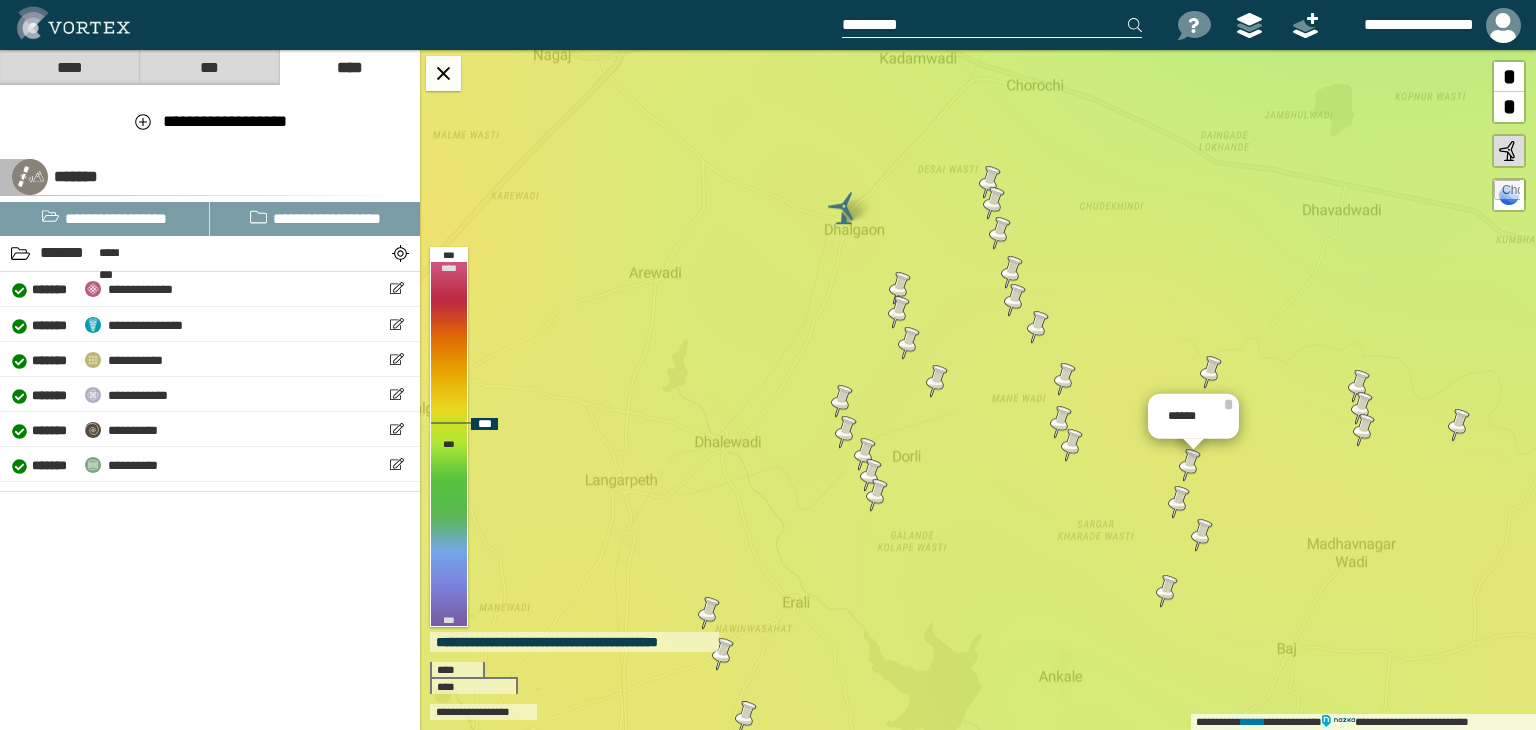 click at bounding box center [1211, 372] 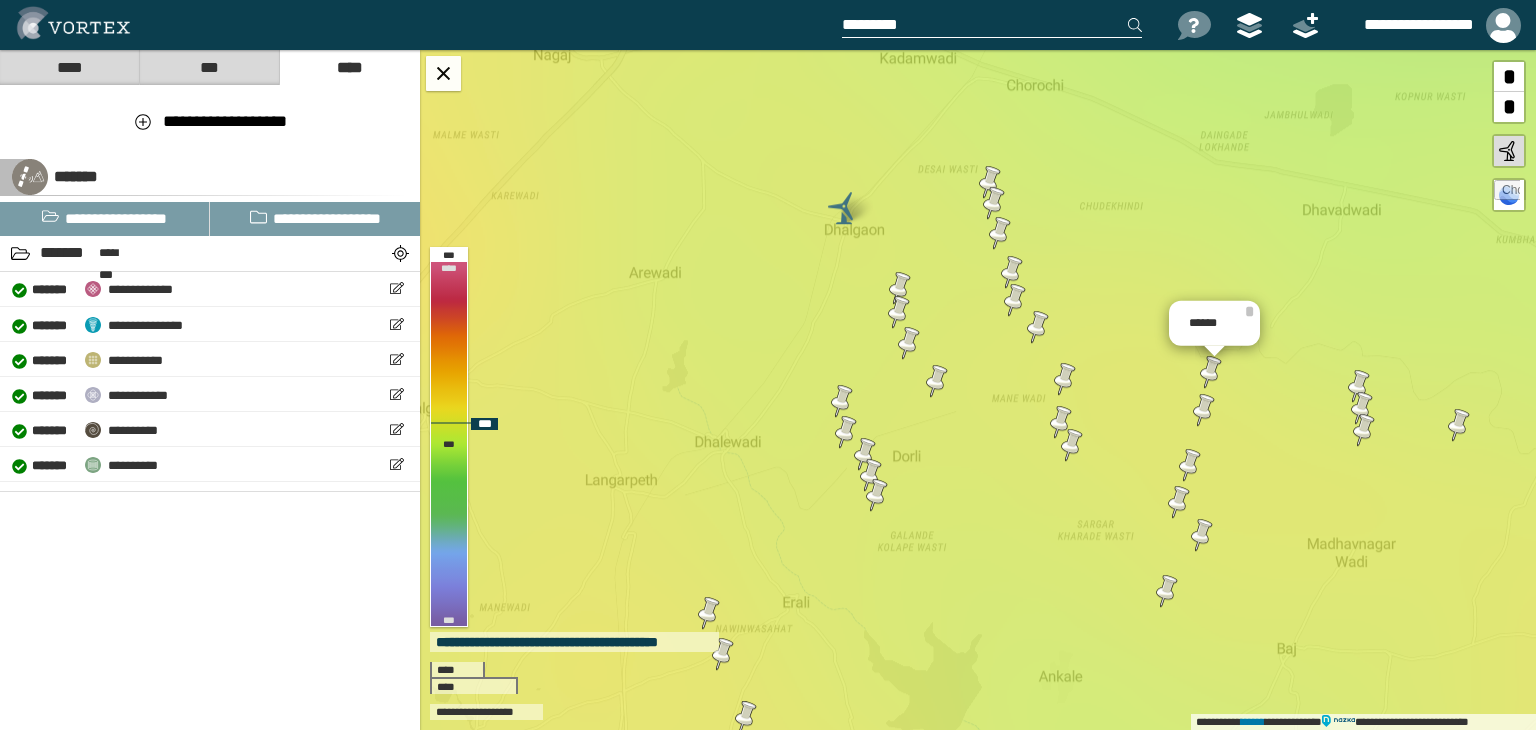 click at bounding box center (1204, 410) 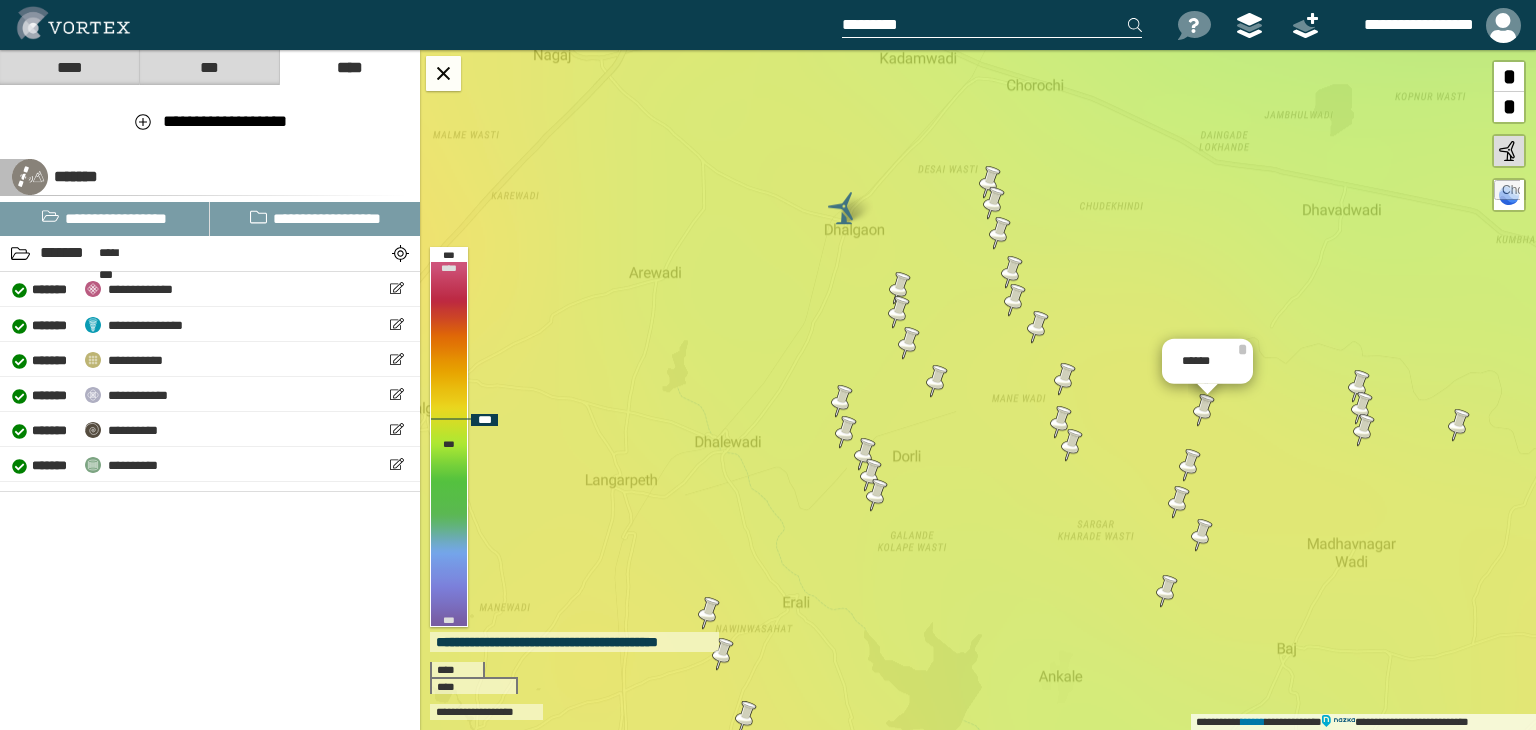 click at bounding box center [1190, 465] 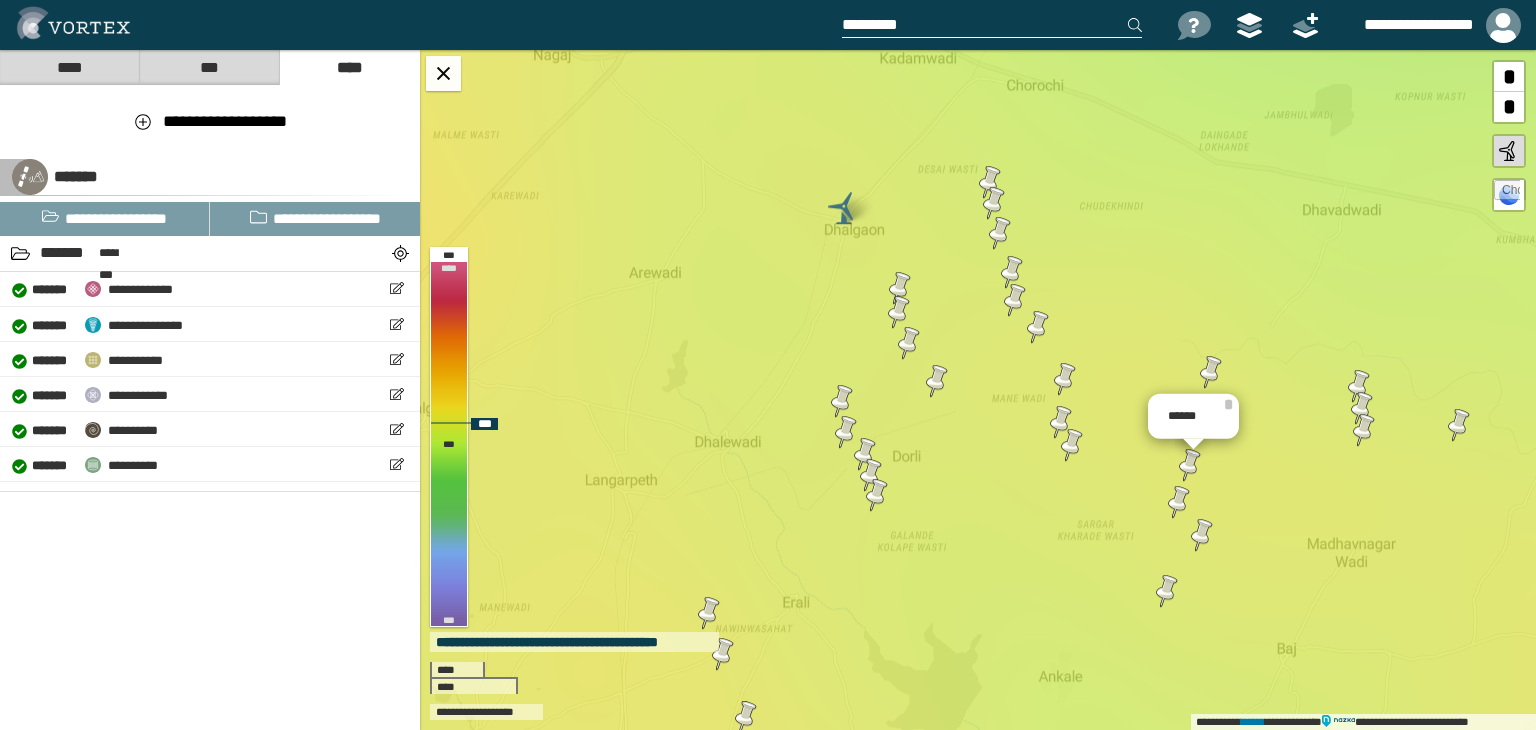 click at bounding box center [1179, 502] 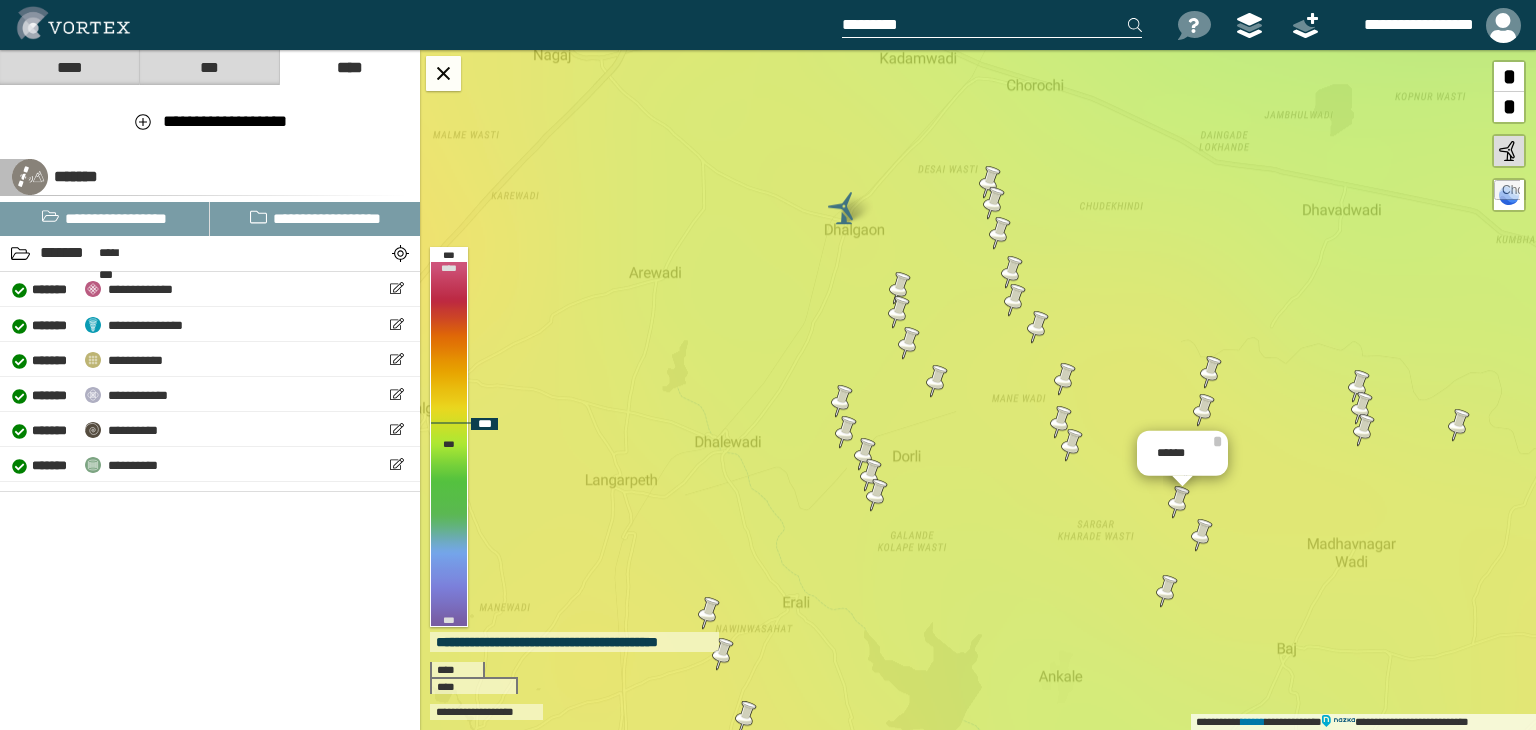 click at bounding box center (1202, 535) 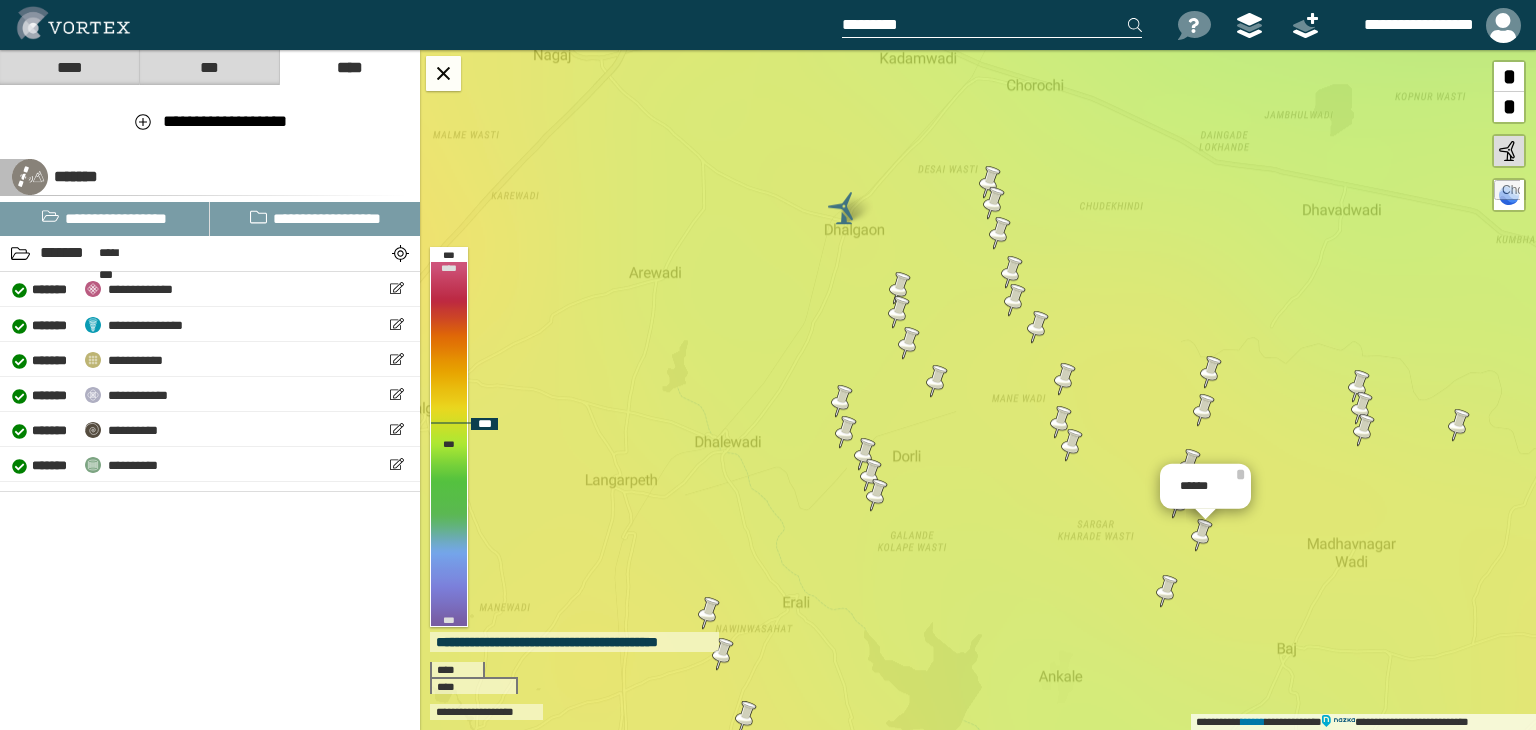 click at bounding box center (1167, 591) 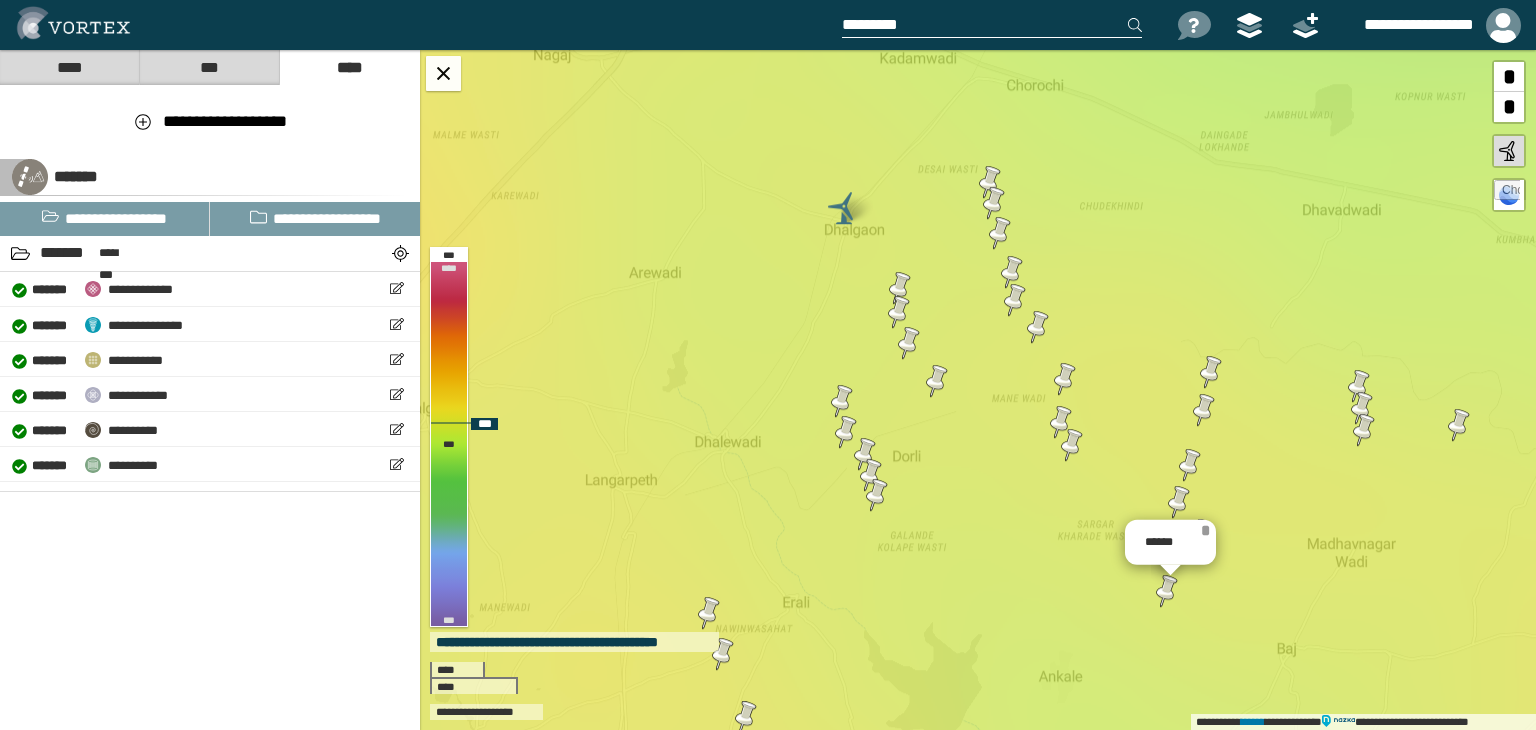 click on "*" at bounding box center (1205, 530) 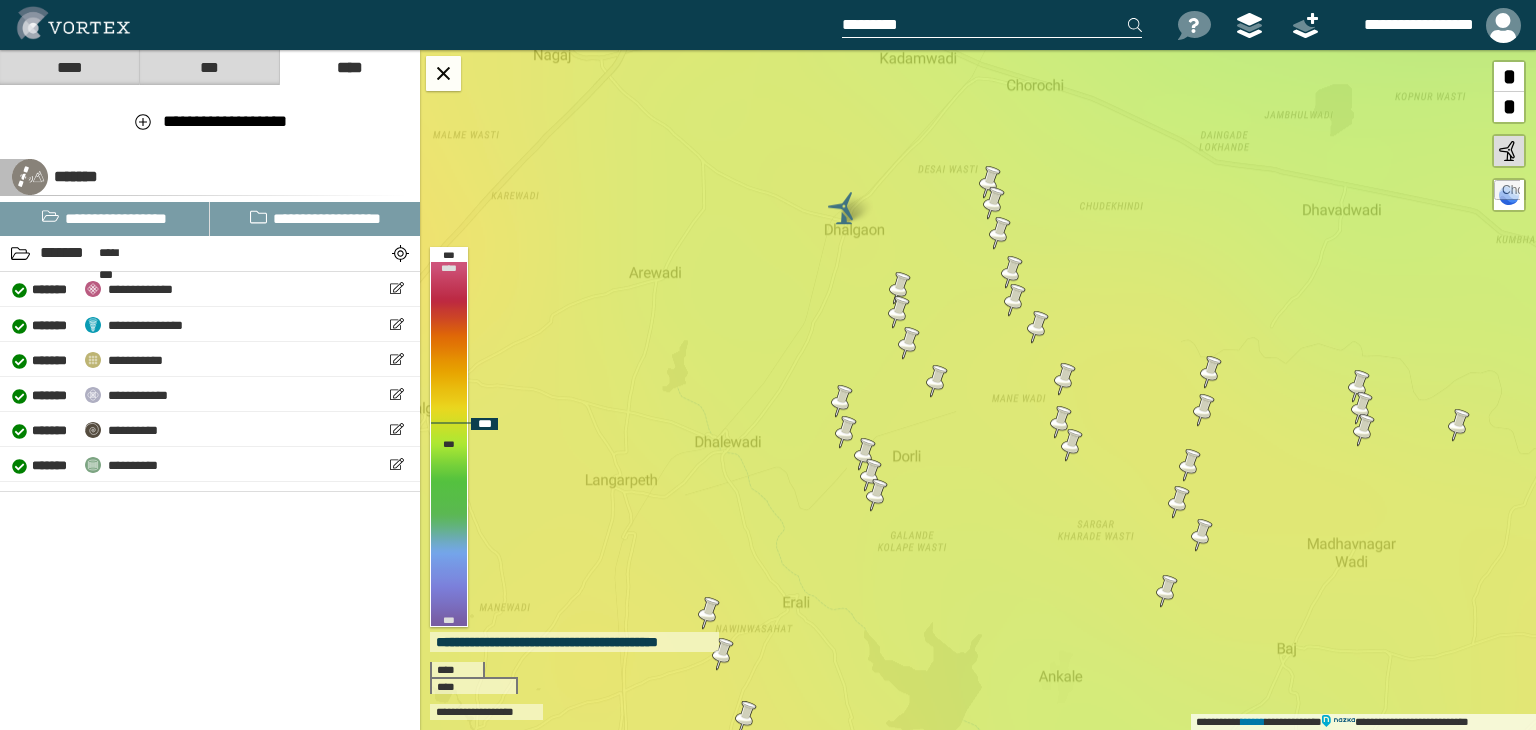 click at bounding box center [1202, 535] 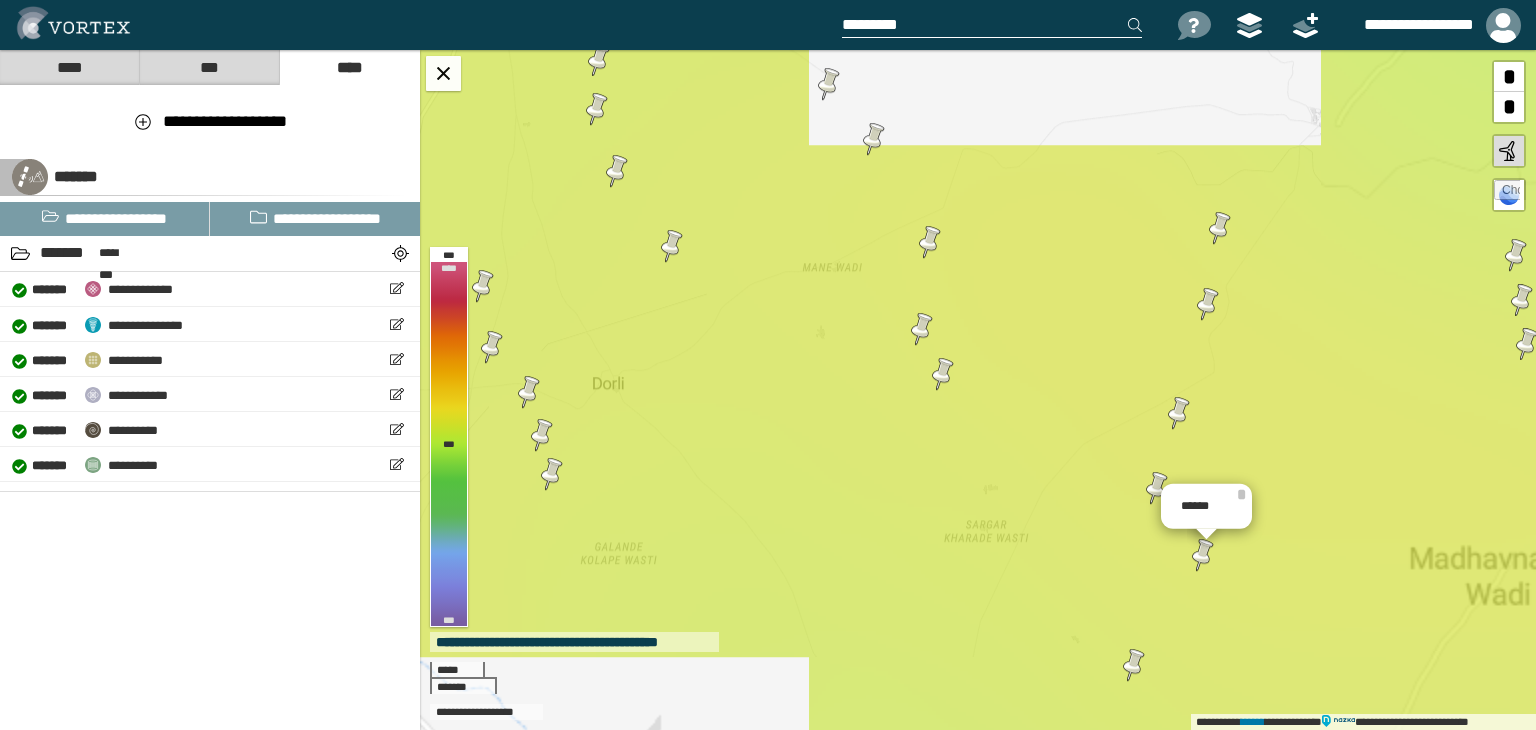 click at bounding box center [1203, 555] 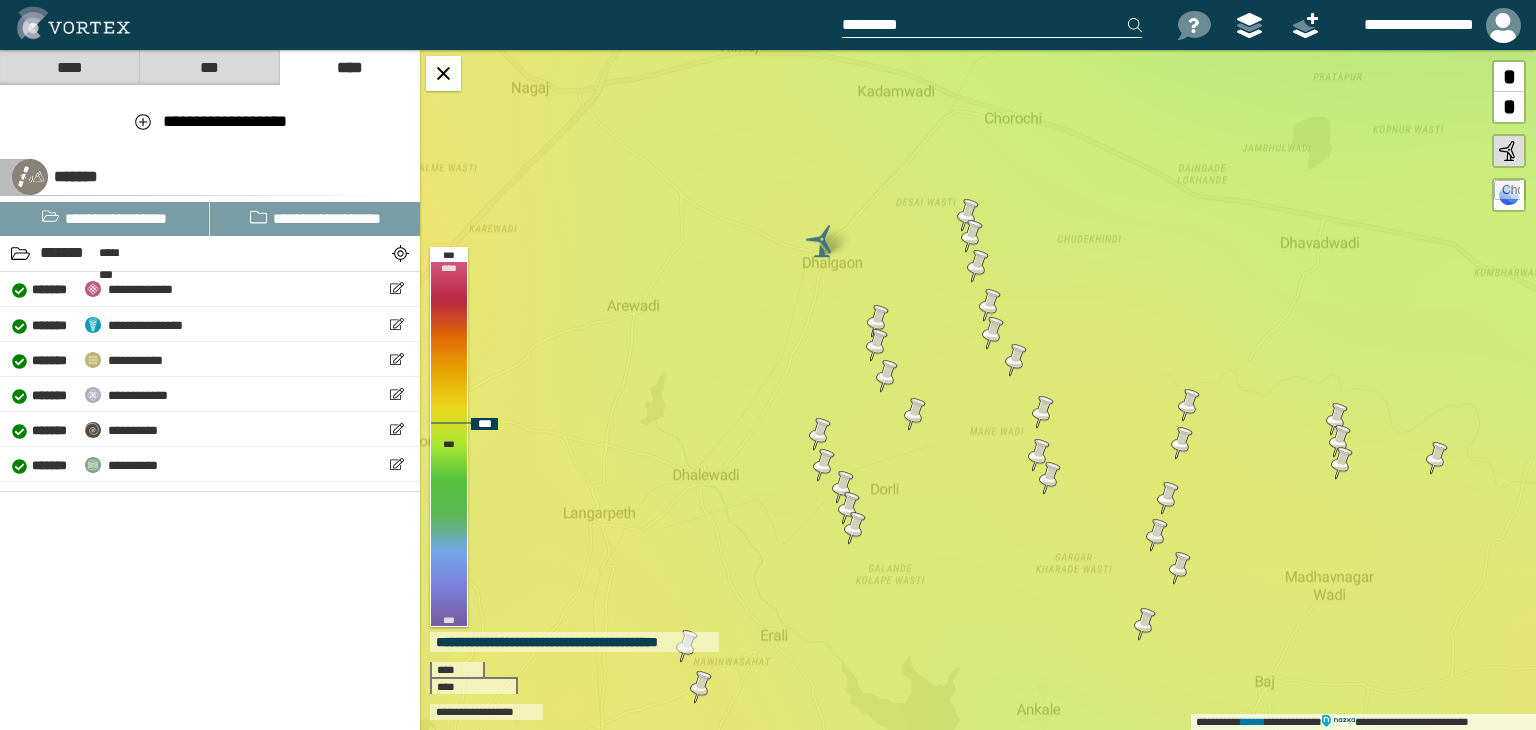 click at bounding box center (1180, 568) 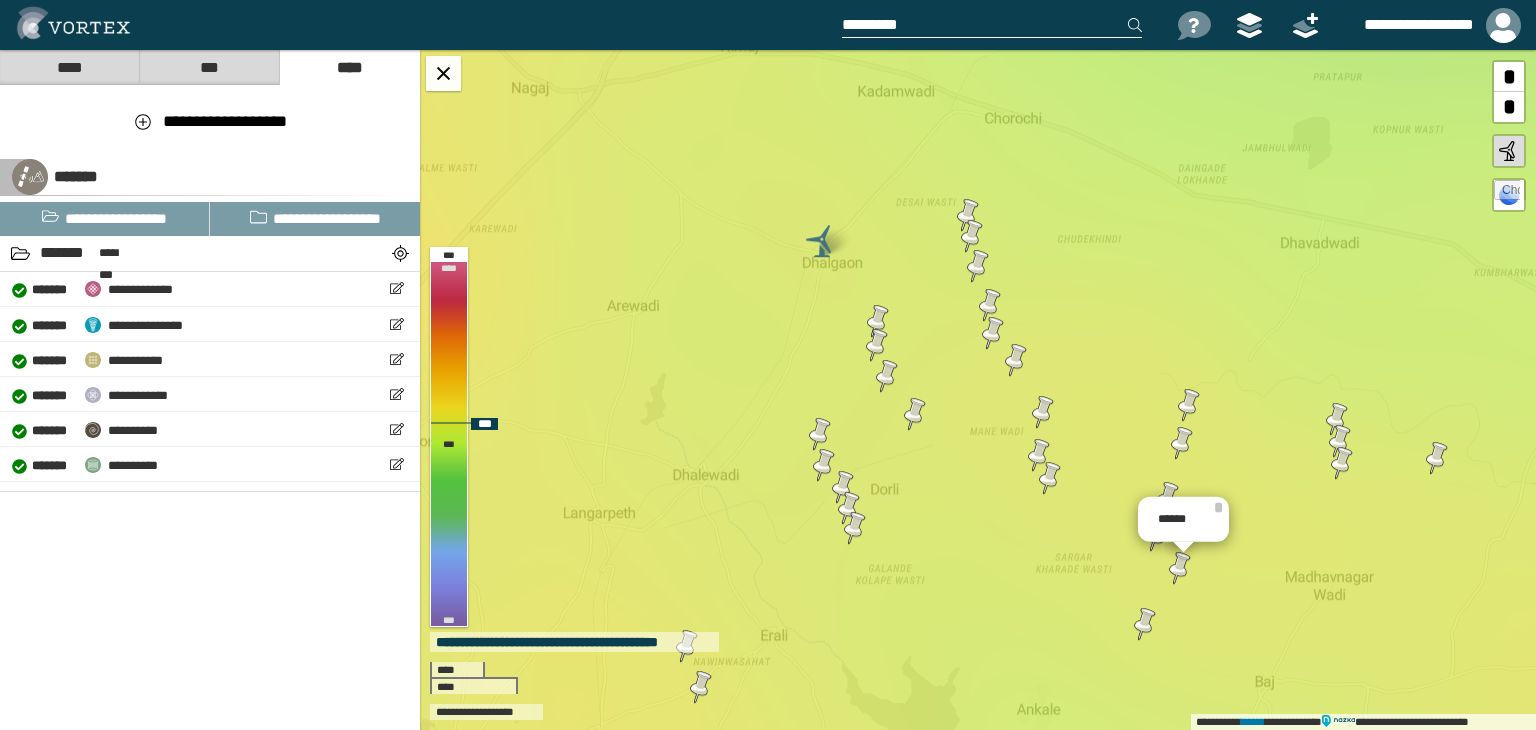 click at bounding box center [1145, 624] 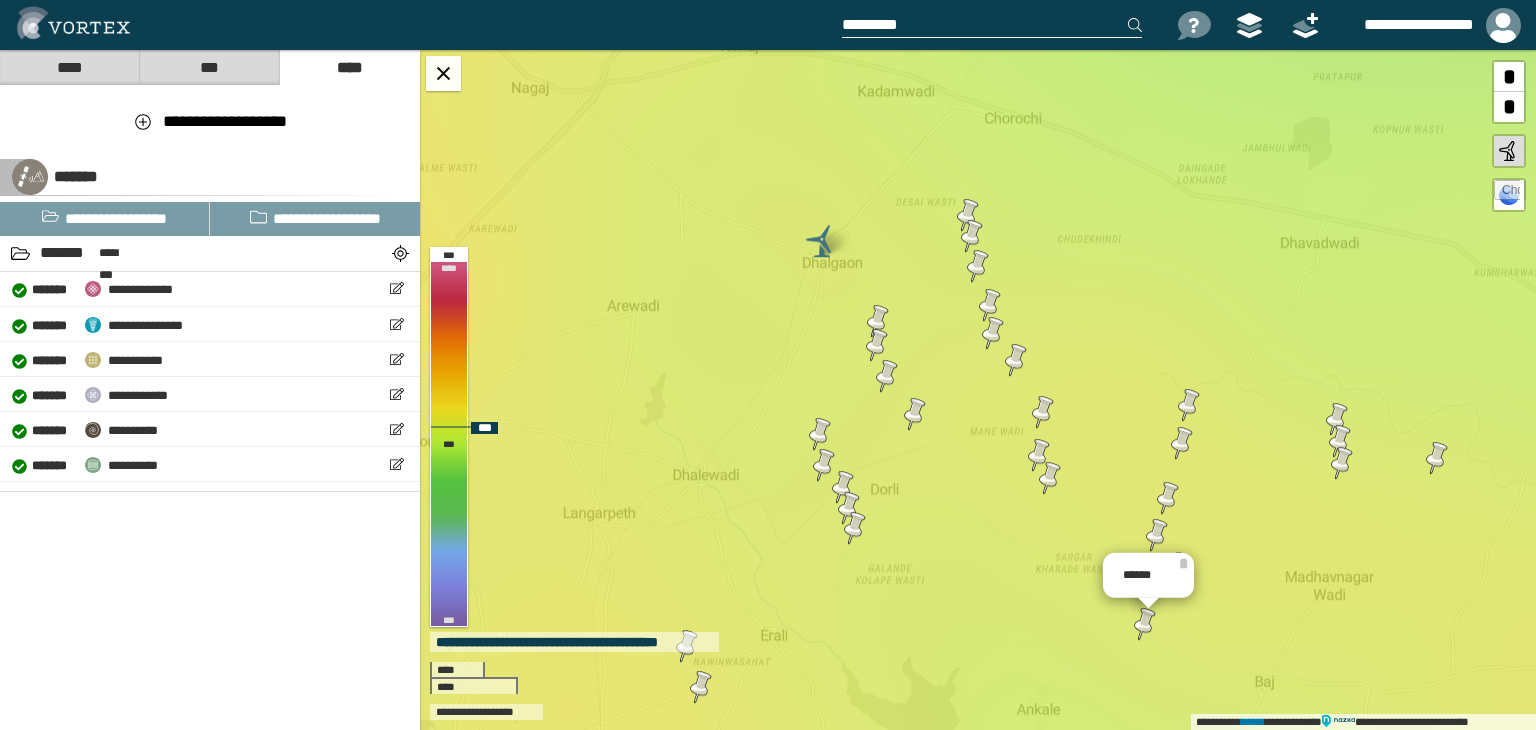 click at bounding box center [1337, 419] 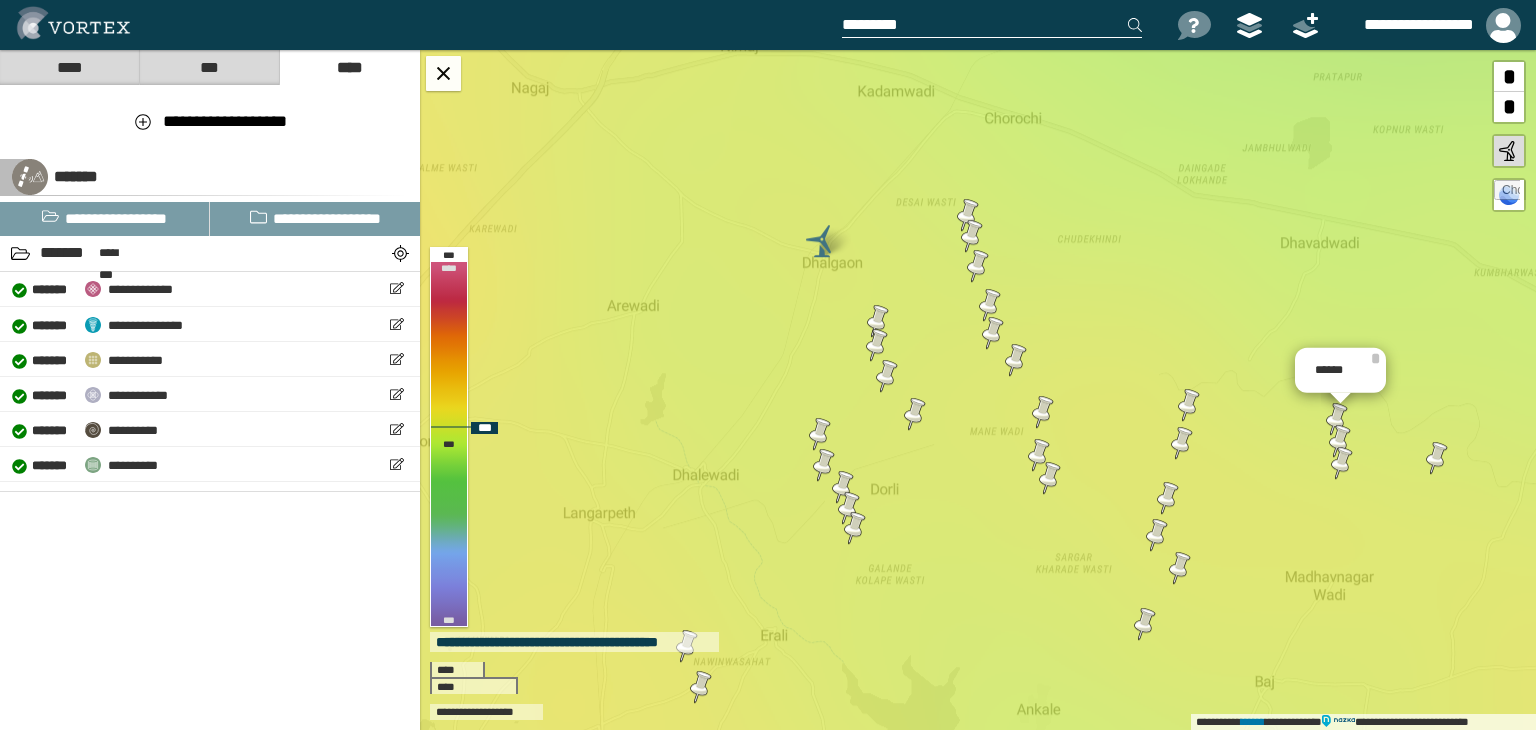 click at bounding box center (1340, 441) 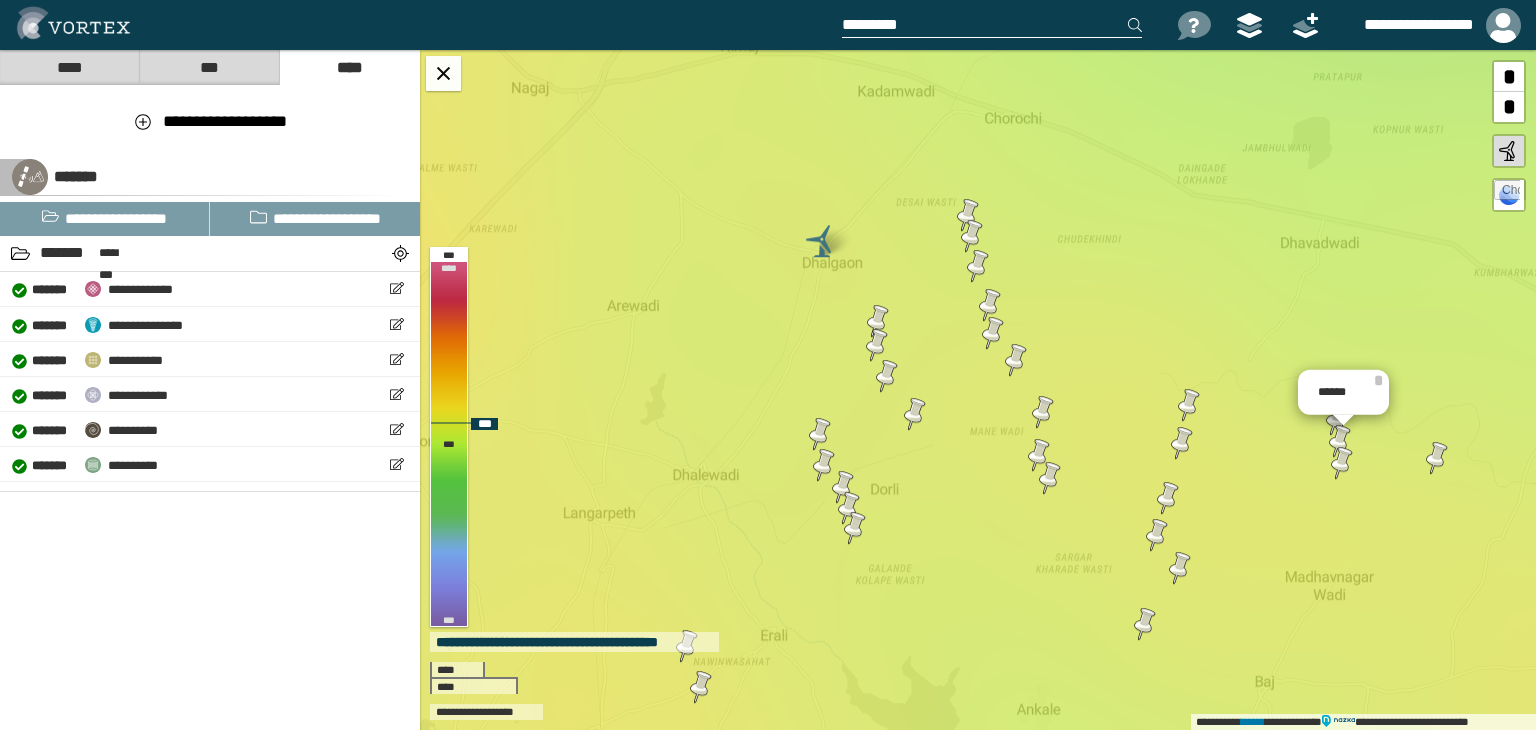 click at bounding box center (1342, 463) 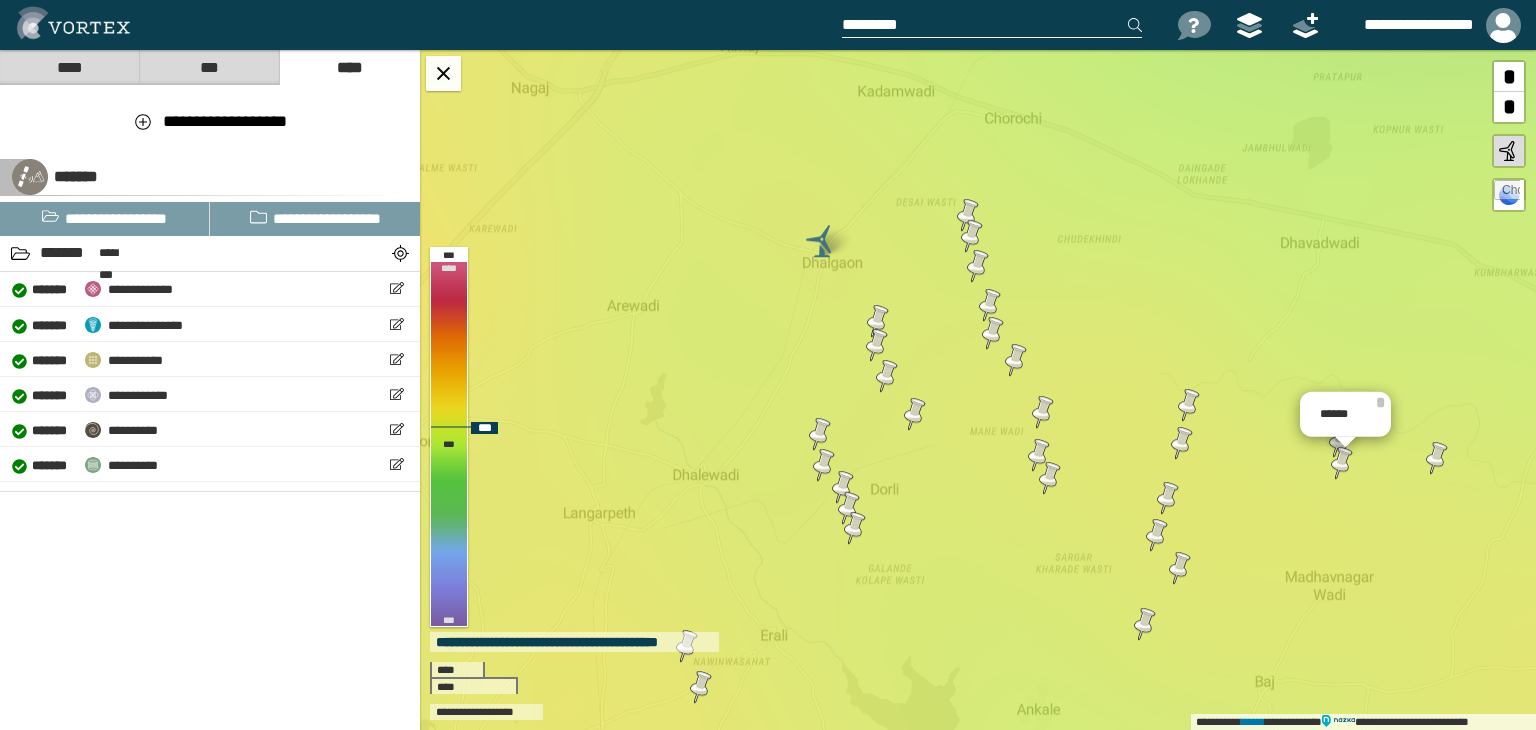 click at bounding box center [1437, 458] 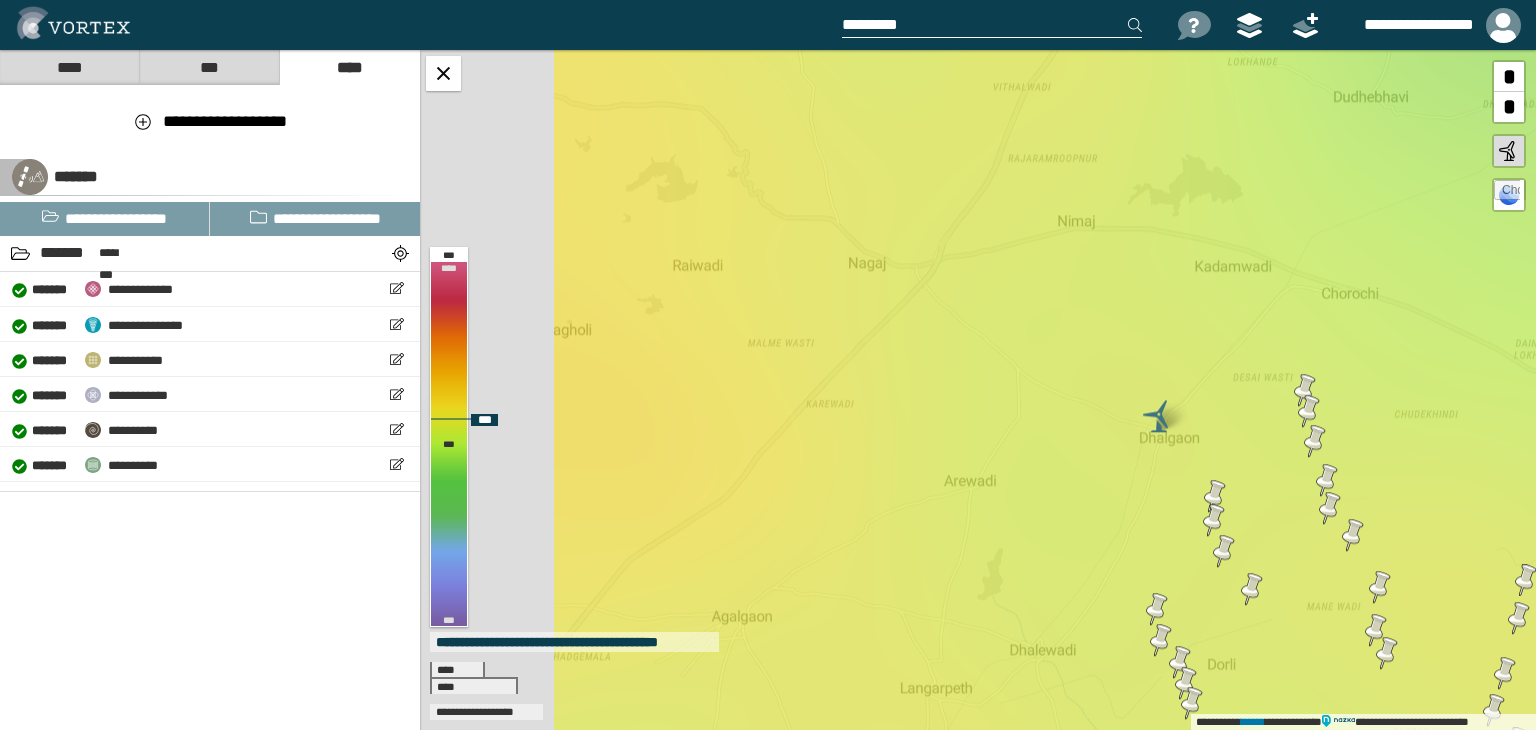 drag, startPoint x: 560, startPoint y: 373, endPoint x: 874, endPoint y: 529, distance: 350.6166 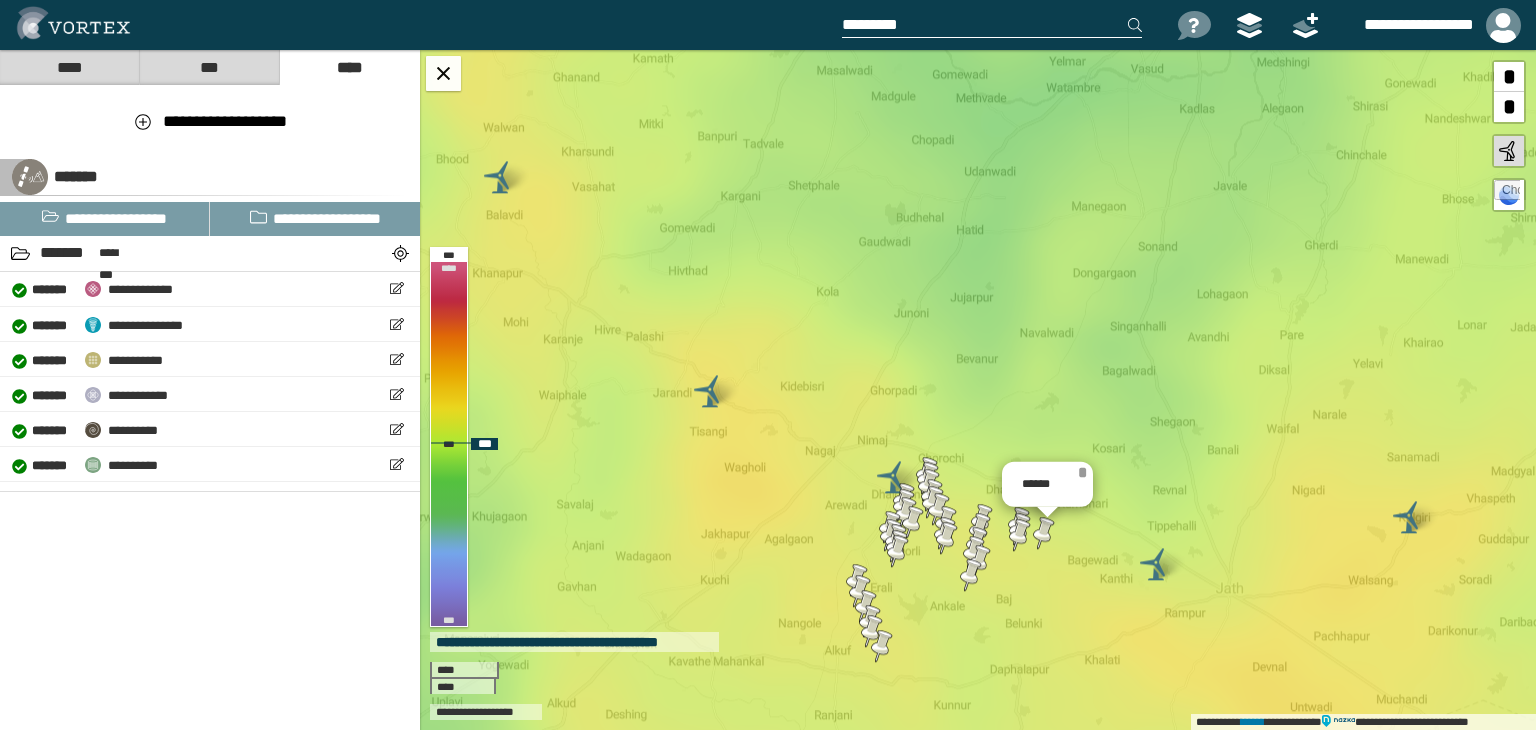 click on "*" at bounding box center (1082, 472) 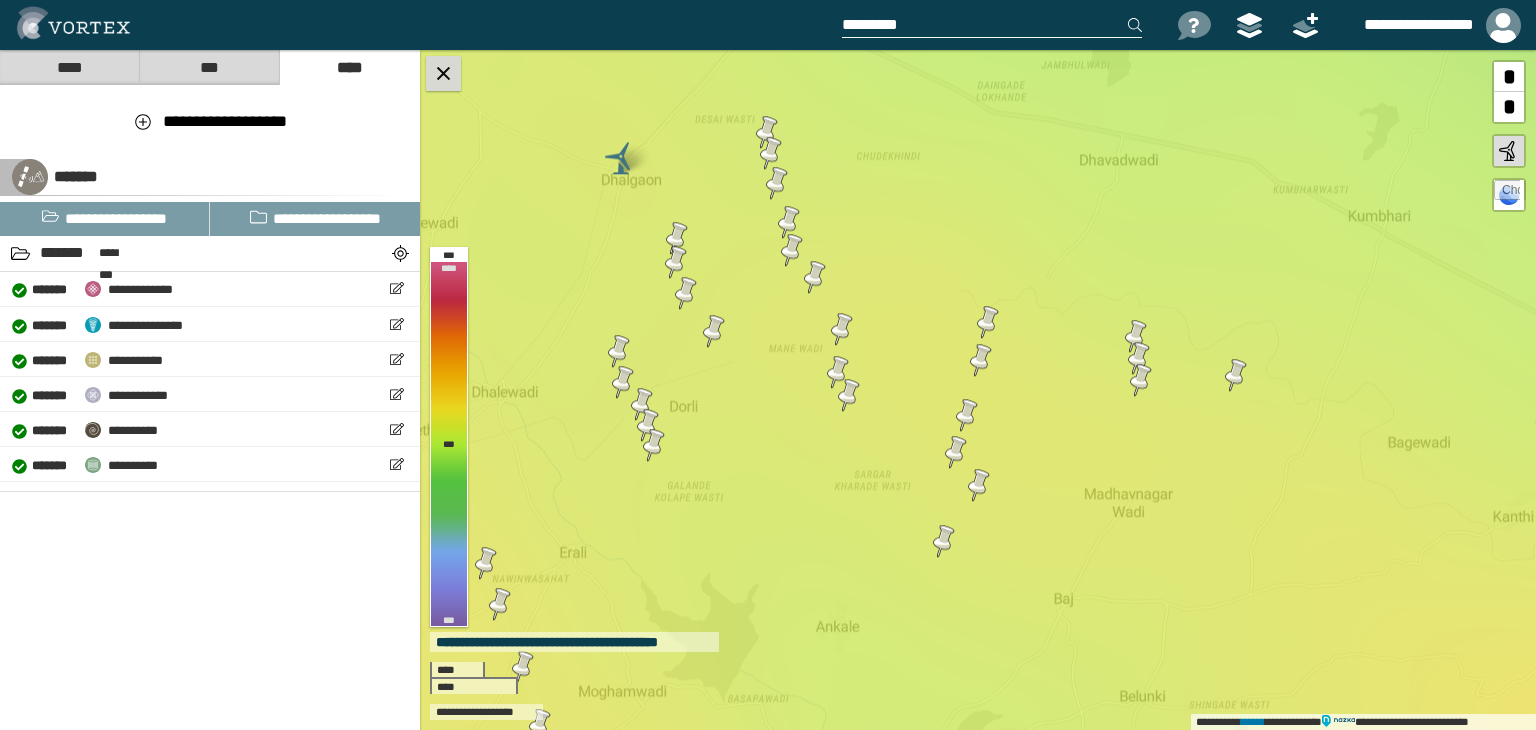 click at bounding box center [443, 73] 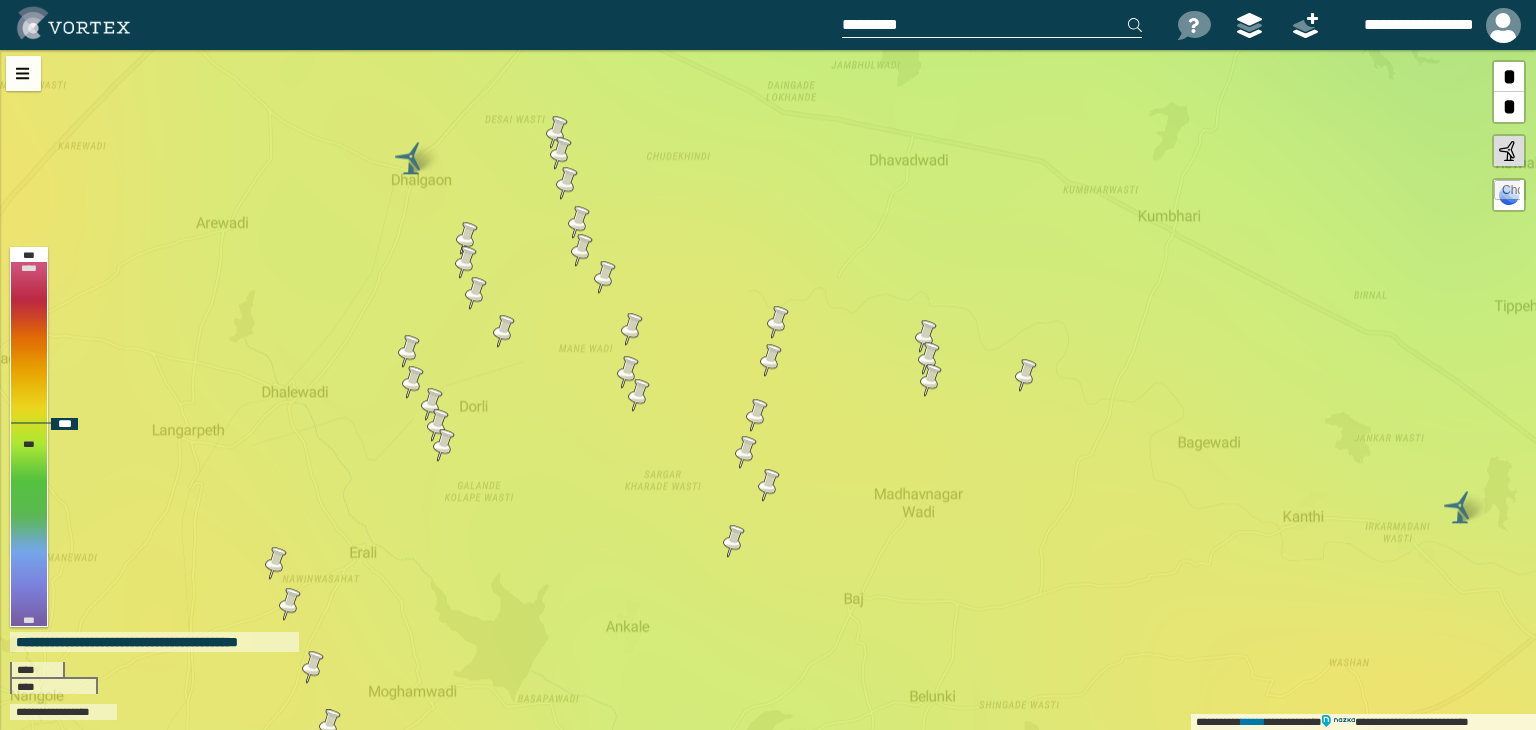 click at bounding box center [931, 380] 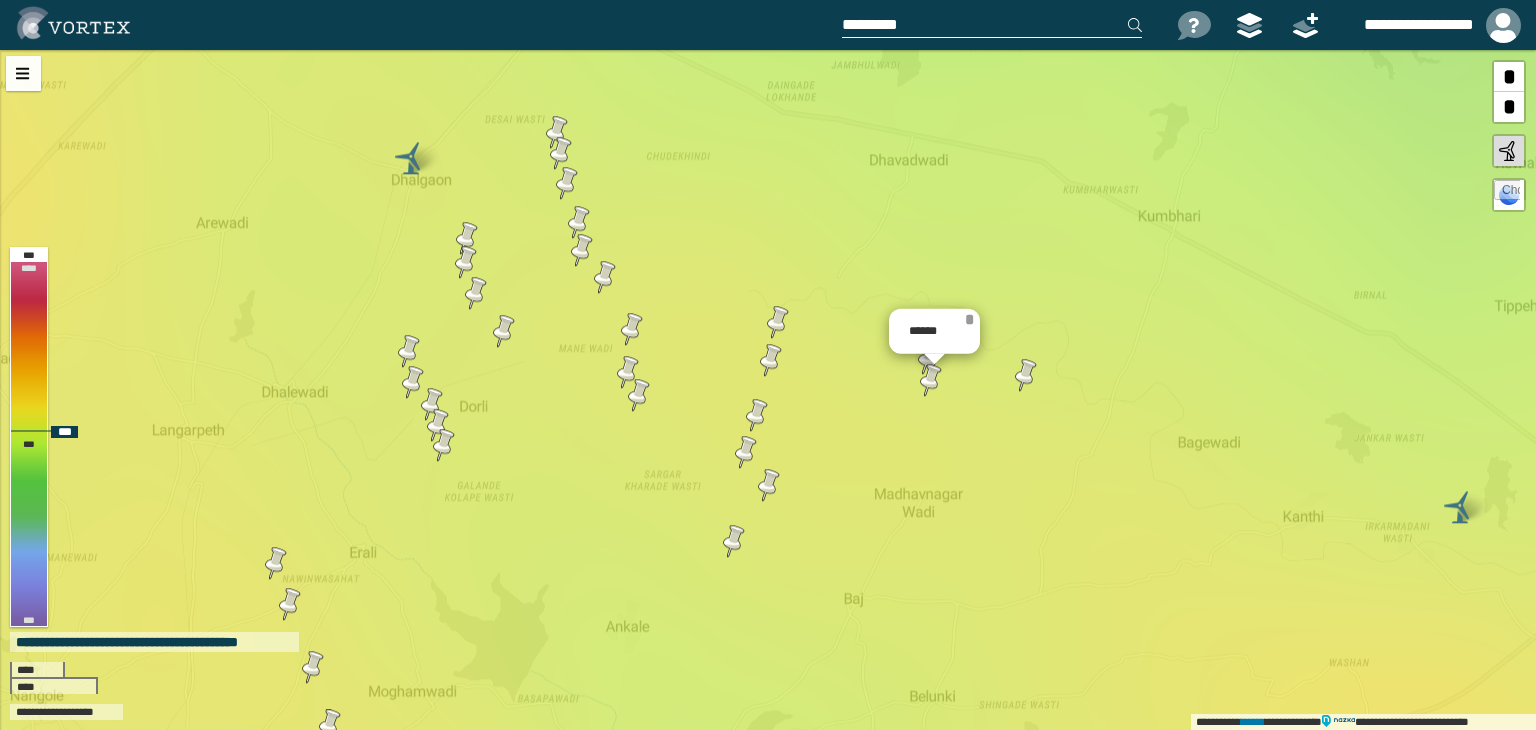click on "*" at bounding box center (969, 319) 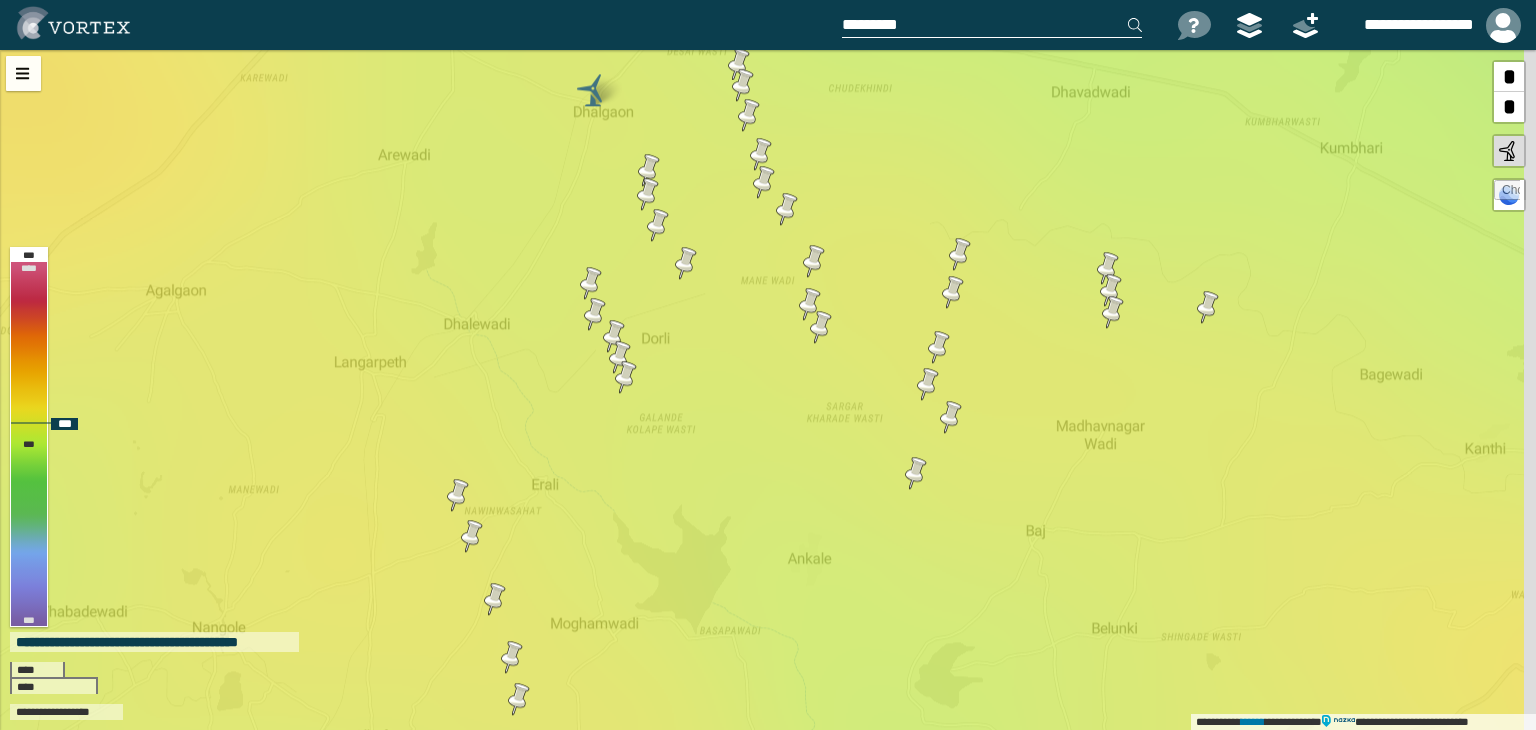 drag, startPoint x: 974, startPoint y: 373, endPoint x: 960, endPoint y: 398, distance: 28.653097 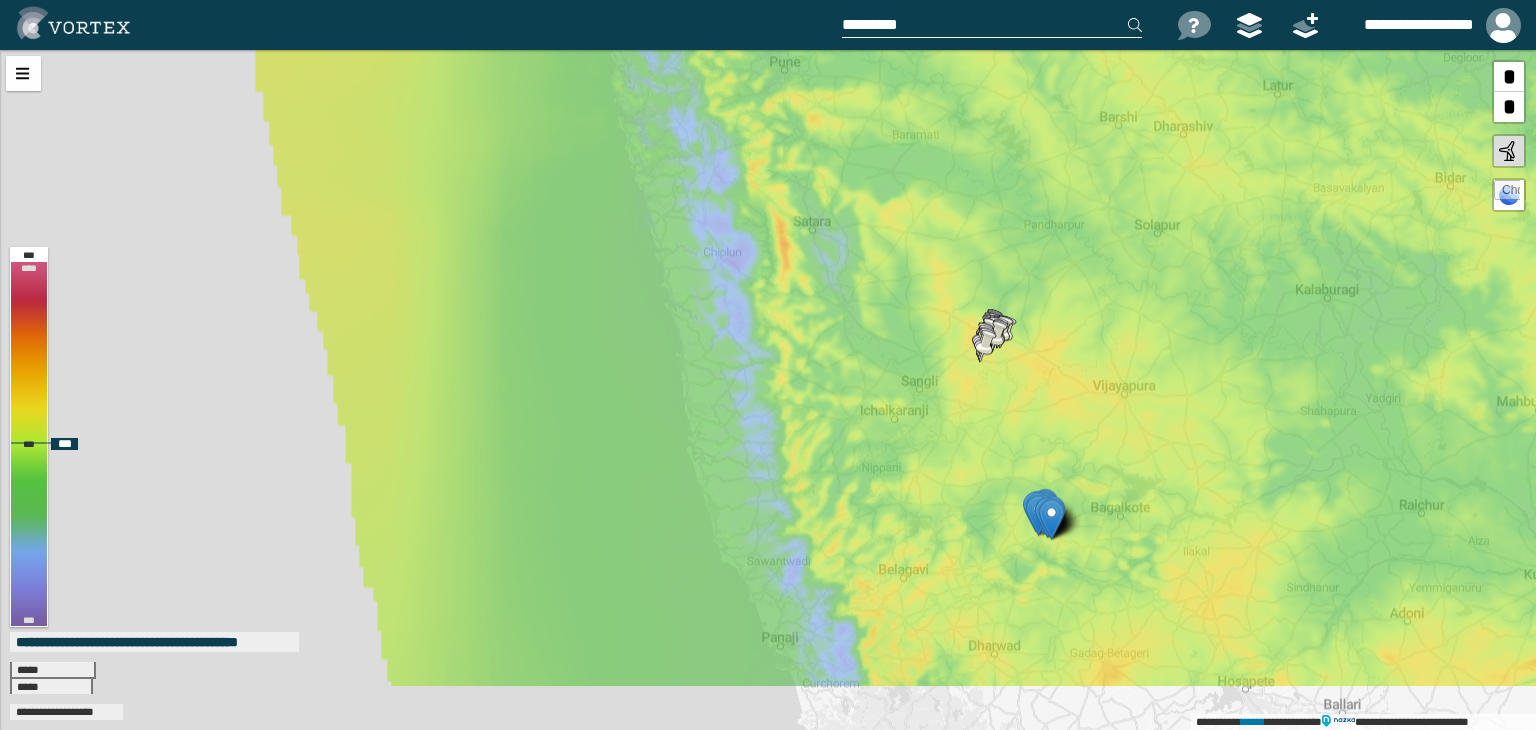 drag, startPoint x: 1200, startPoint y: 608, endPoint x: 1042, endPoint y: 317, distance: 331.12686 